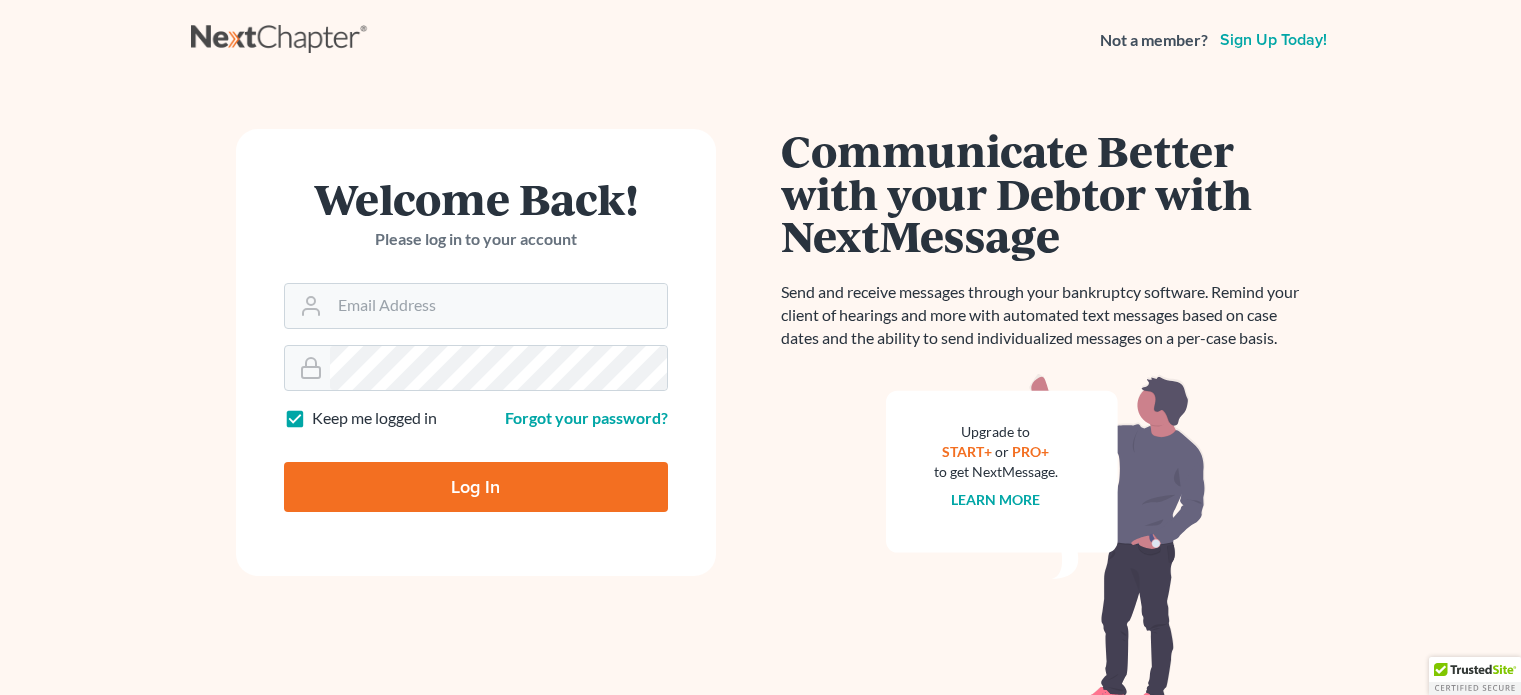 scroll, scrollTop: 0, scrollLeft: 0, axis: both 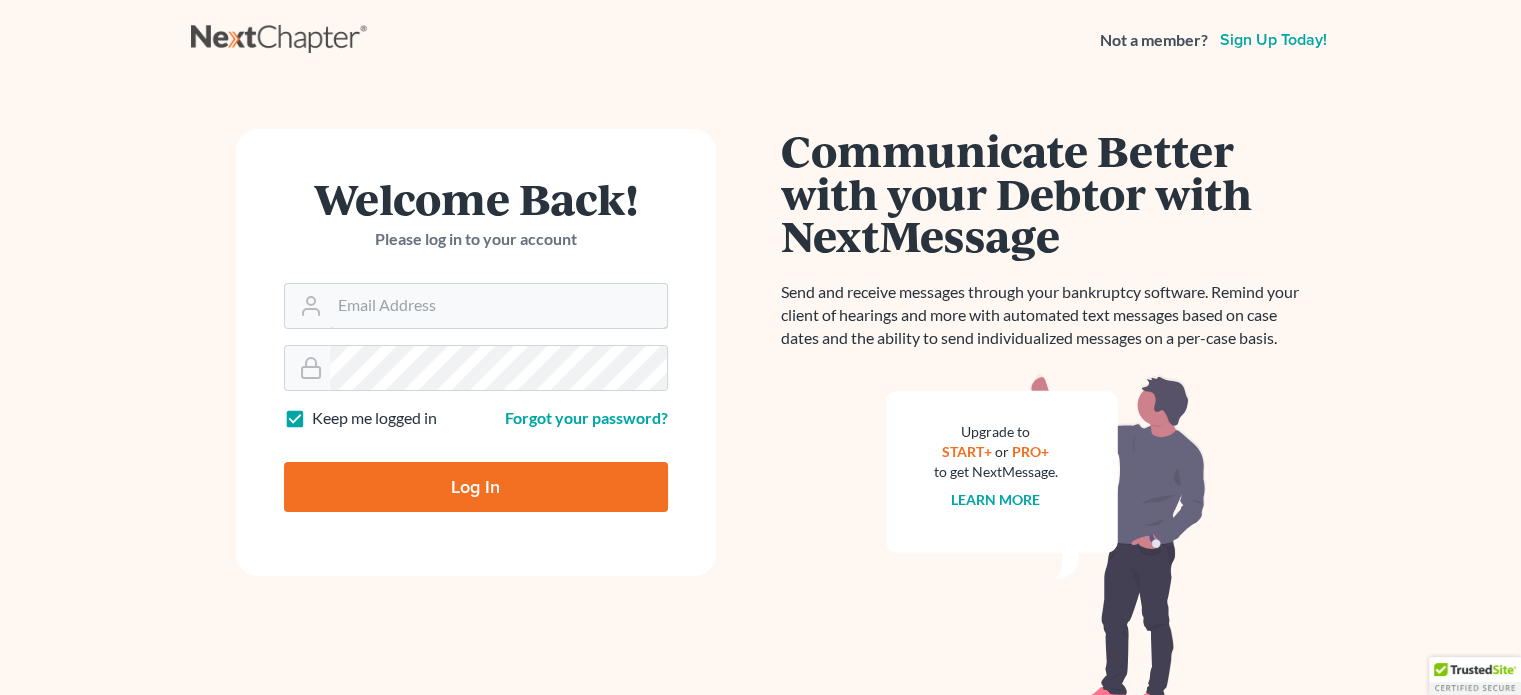 type on "[EMAIL]" 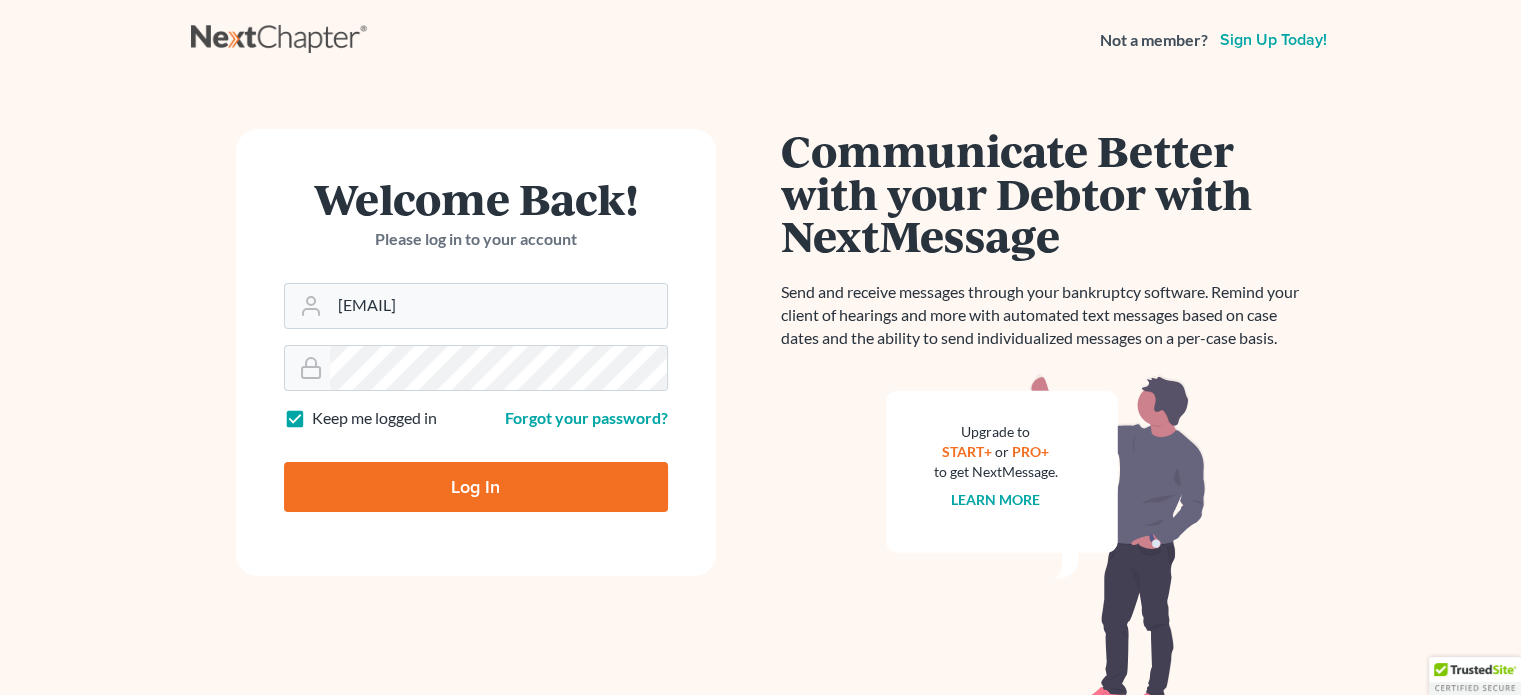 click on "Log In" at bounding box center [476, 487] 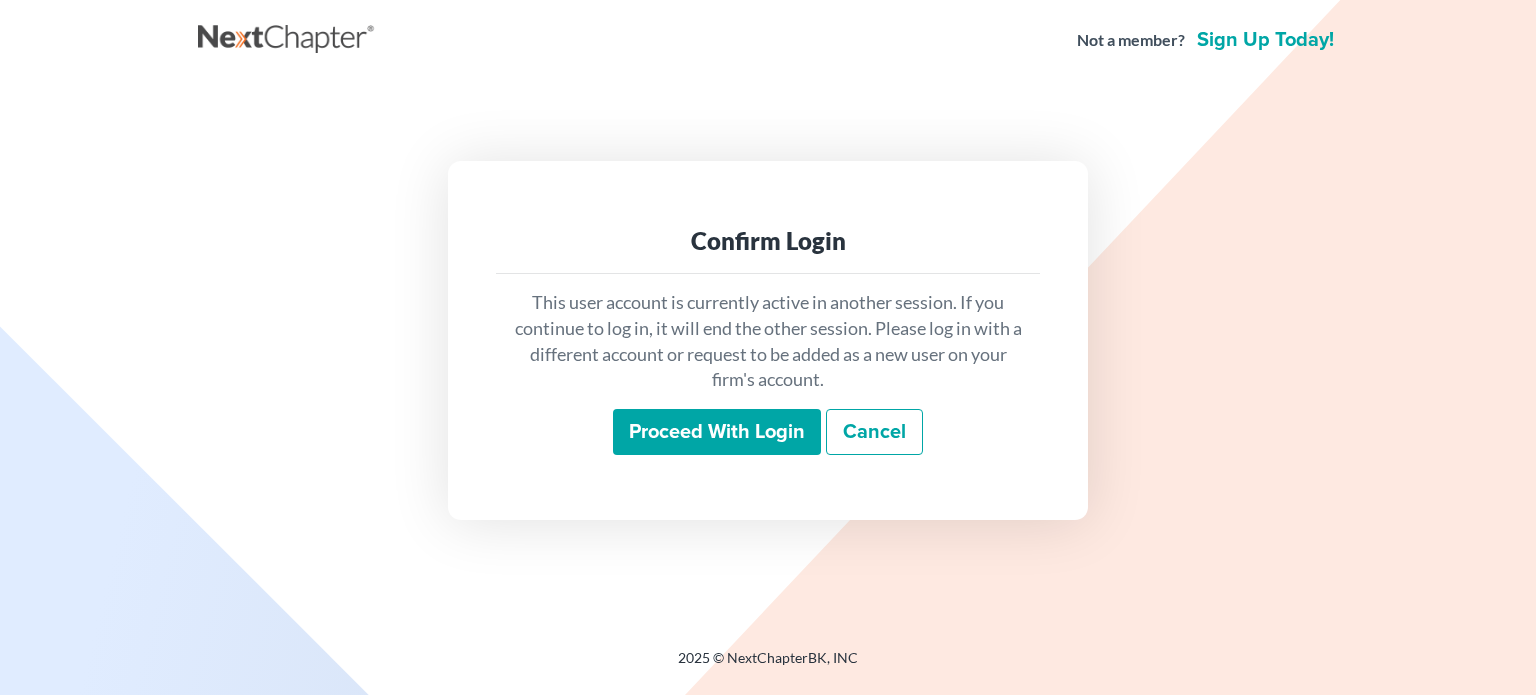 scroll, scrollTop: 0, scrollLeft: 0, axis: both 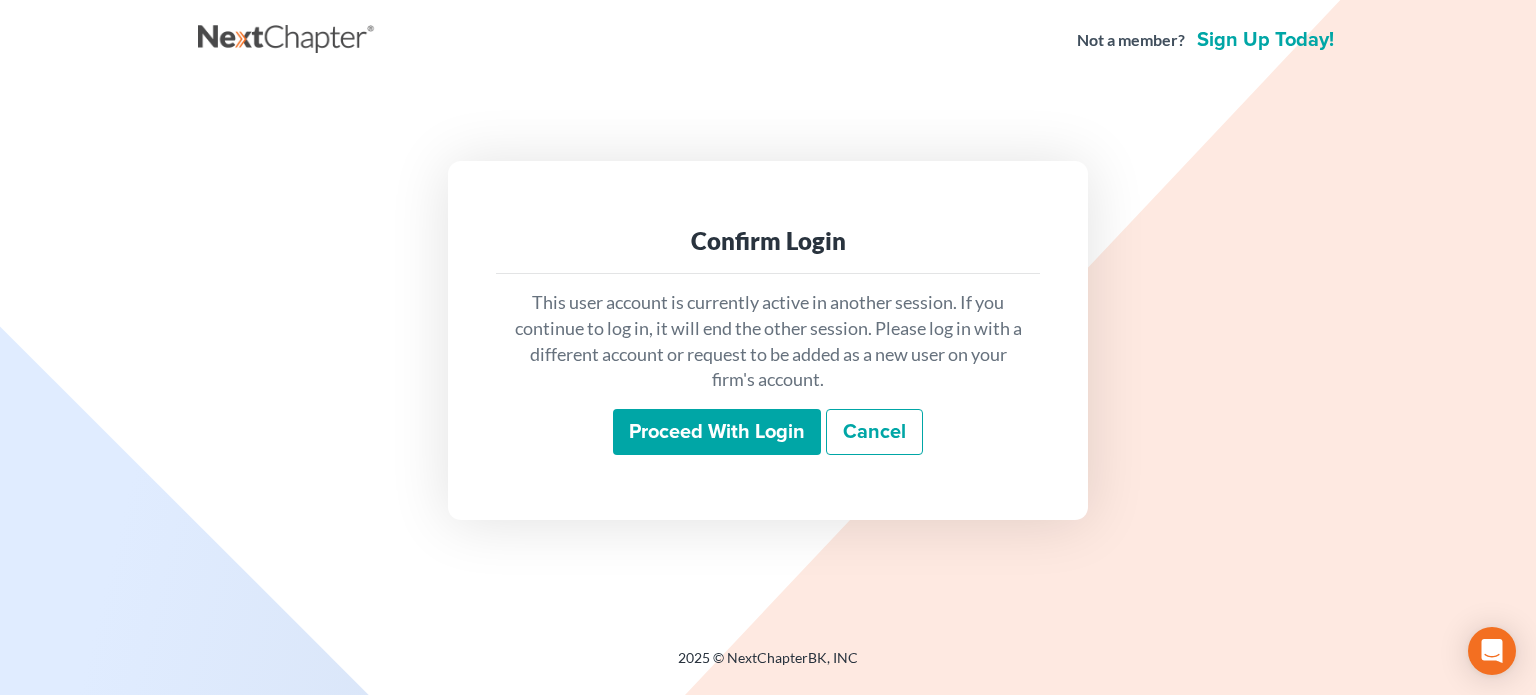 click on "Proceed with login" at bounding box center (717, 432) 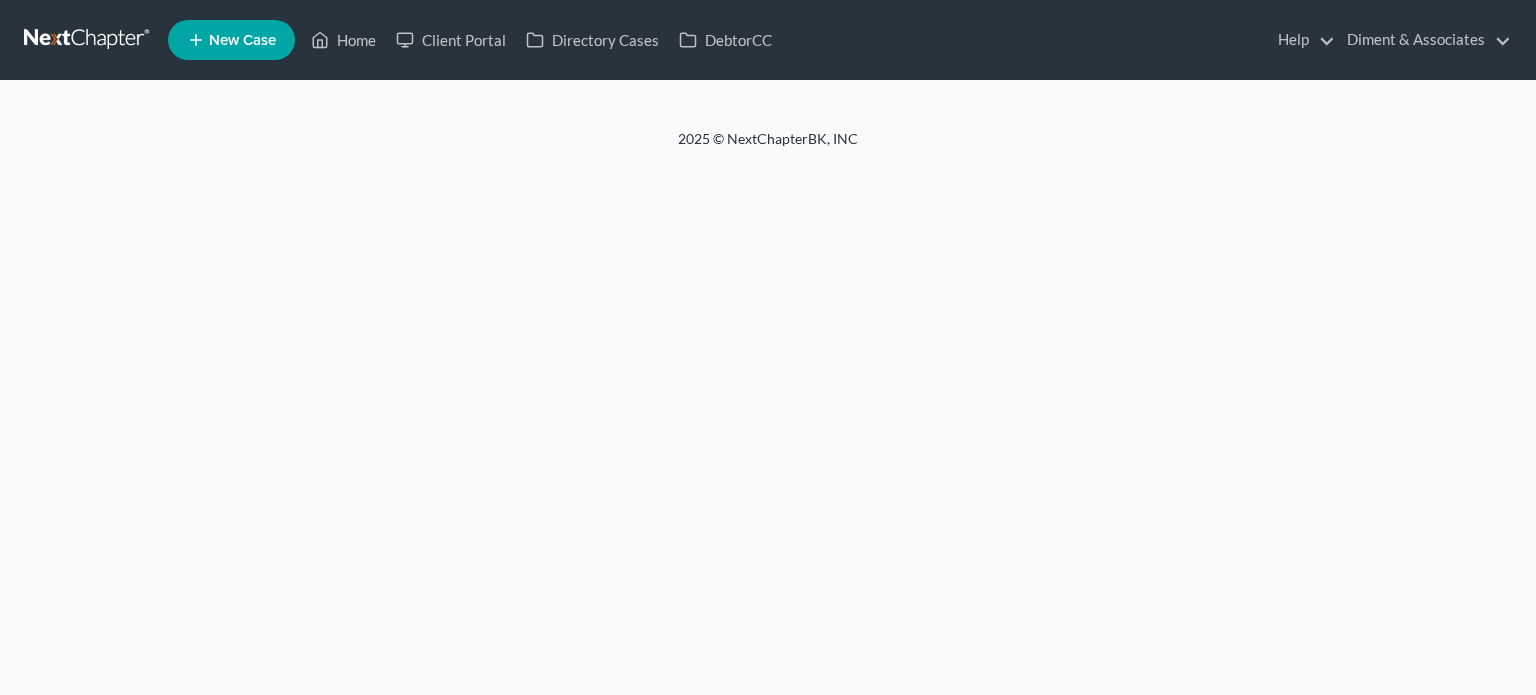 scroll, scrollTop: 0, scrollLeft: 0, axis: both 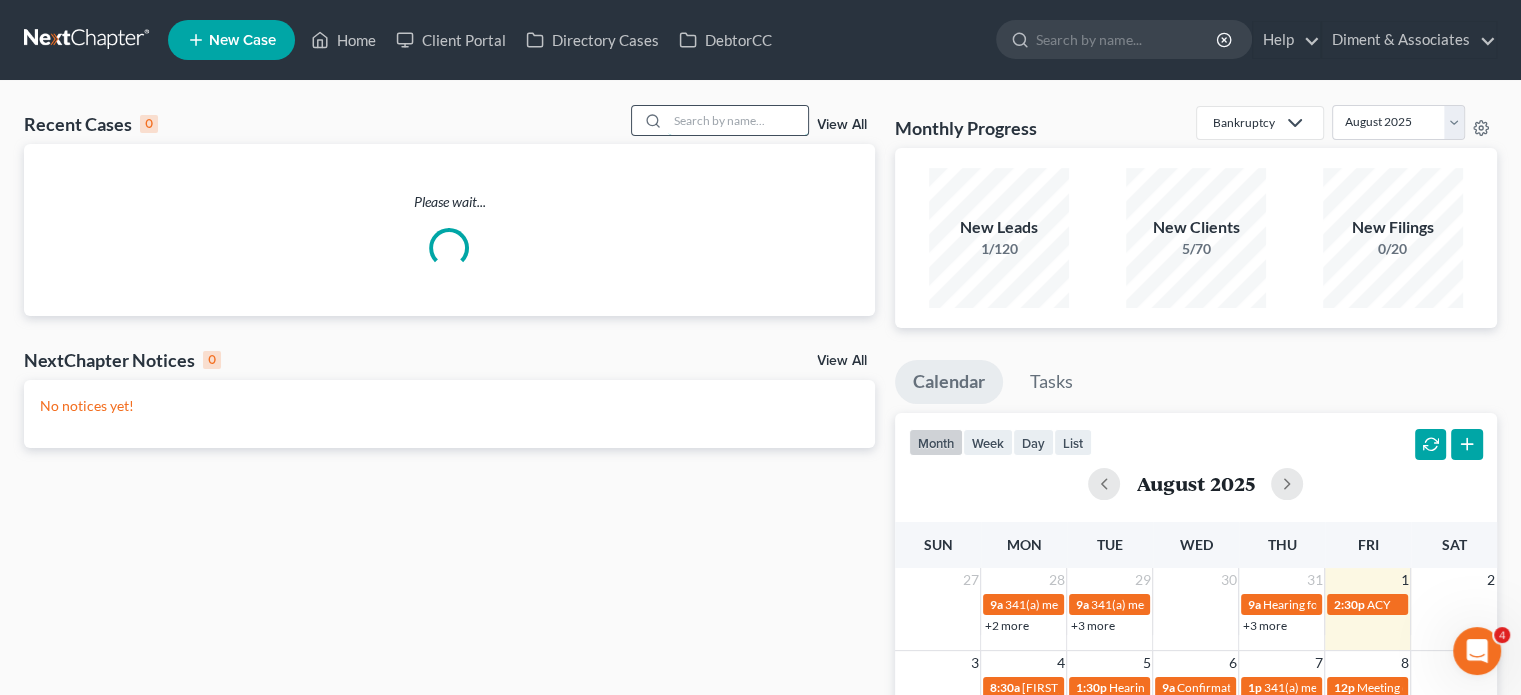 click at bounding box center (738, 120) 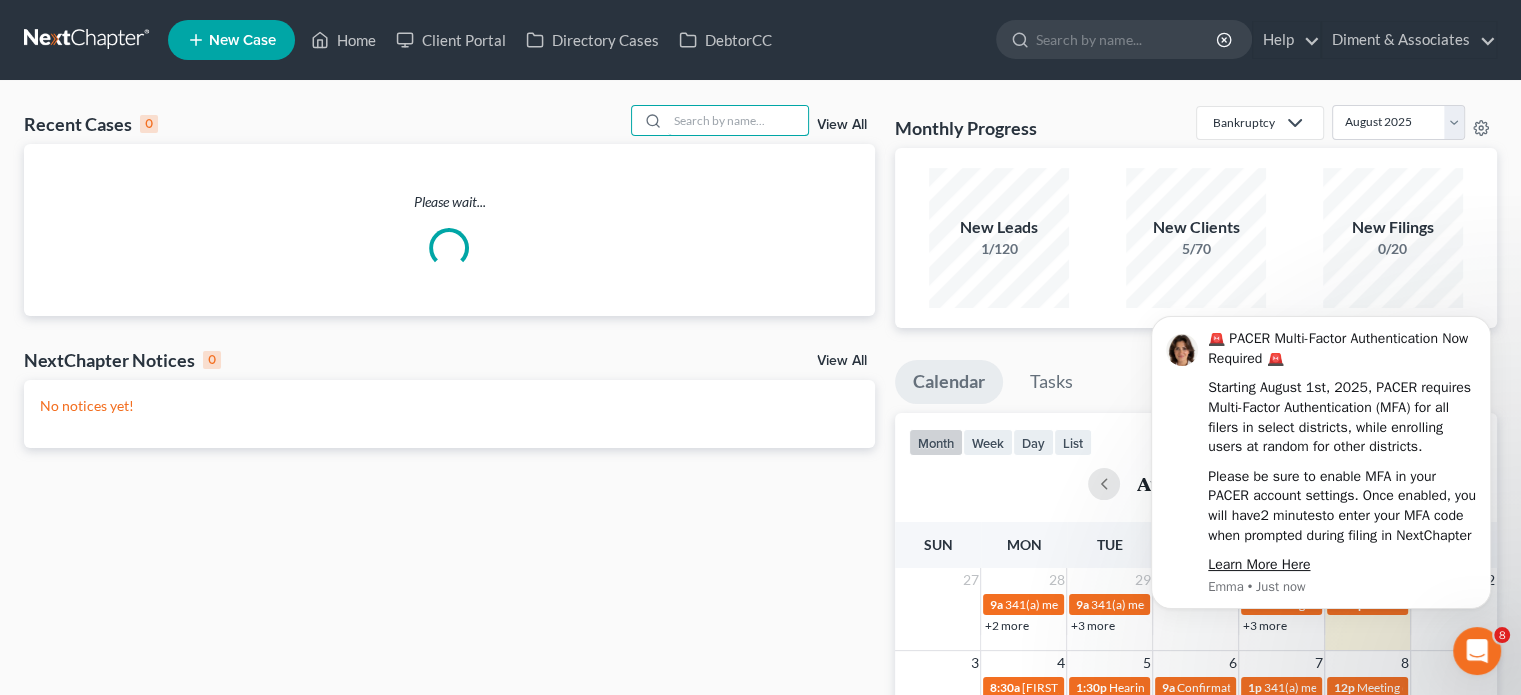 scroll, scrollTop: 0, scrollLeft: 0, axis: both 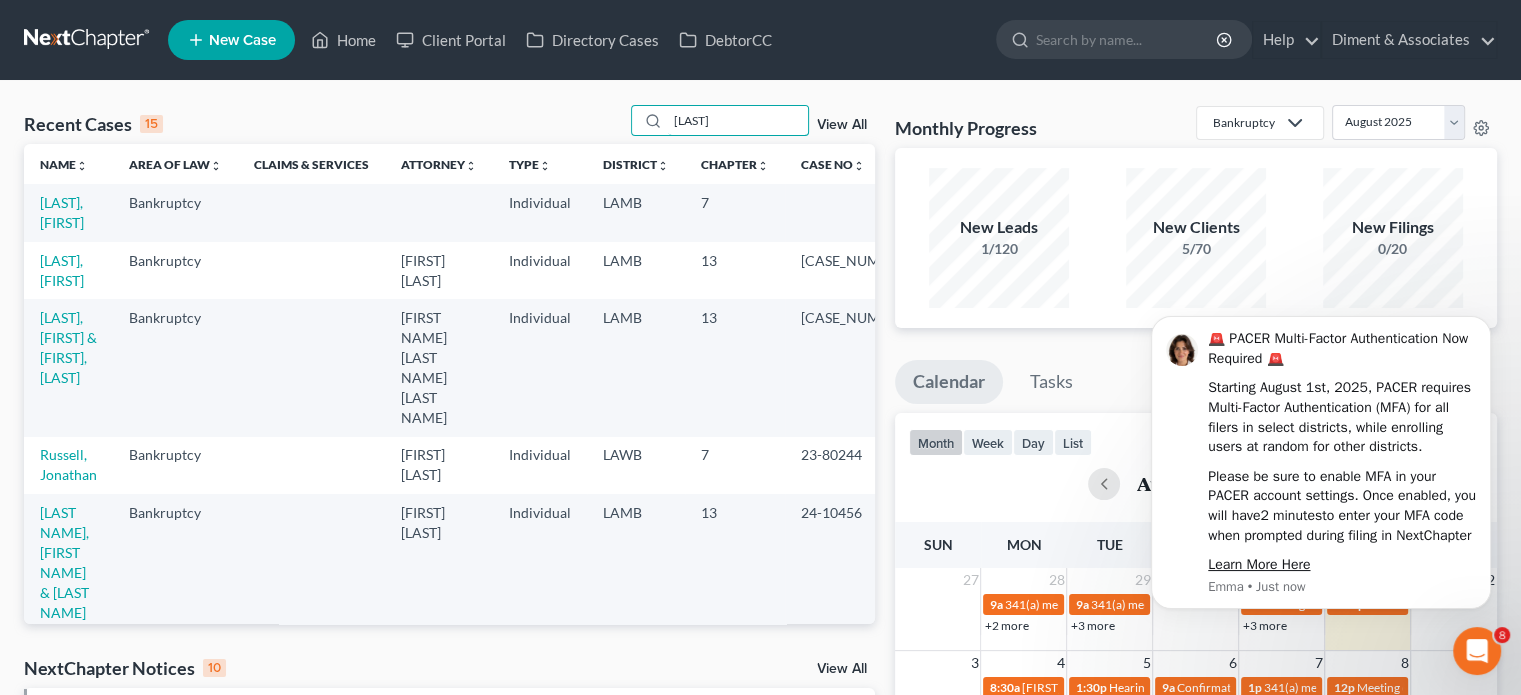 type on "[LAST]" 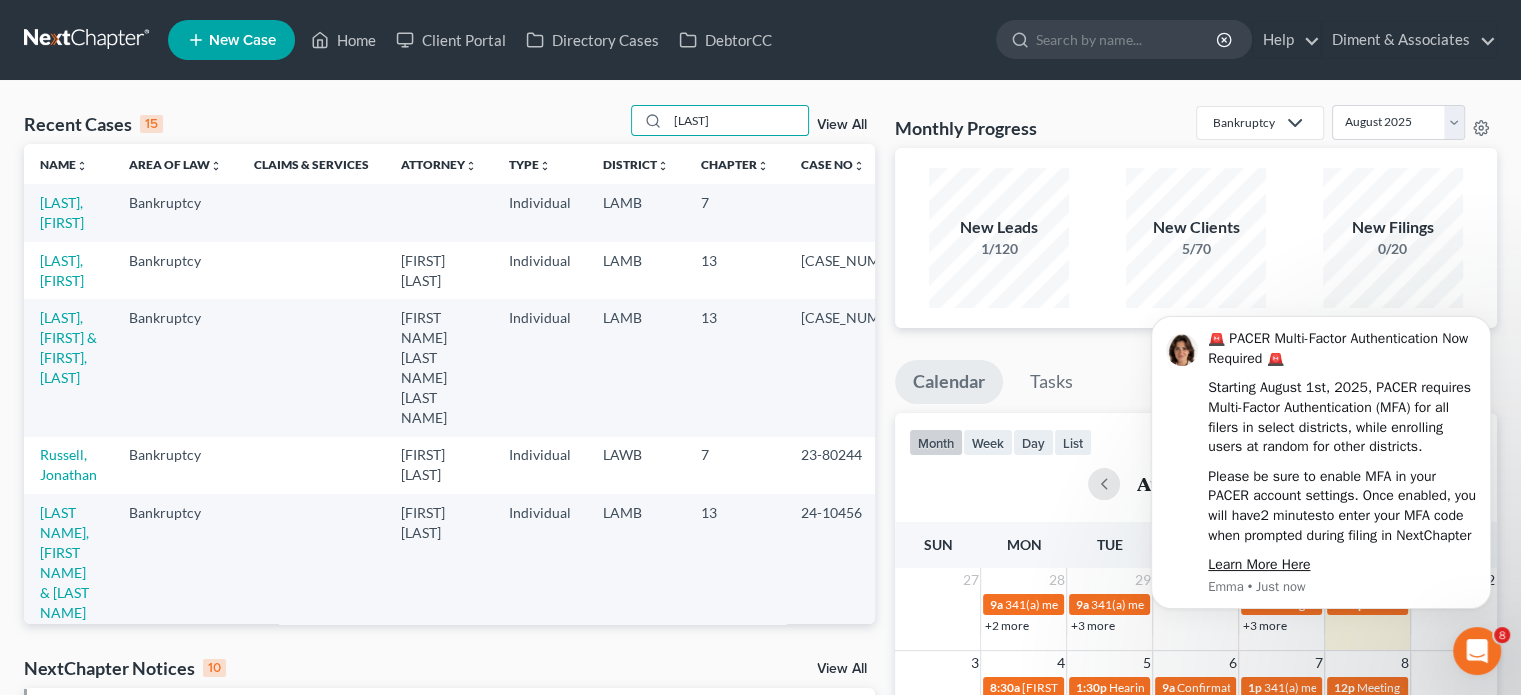 click on "[LAST], [FIRST]" at bounding box center (68, 212) 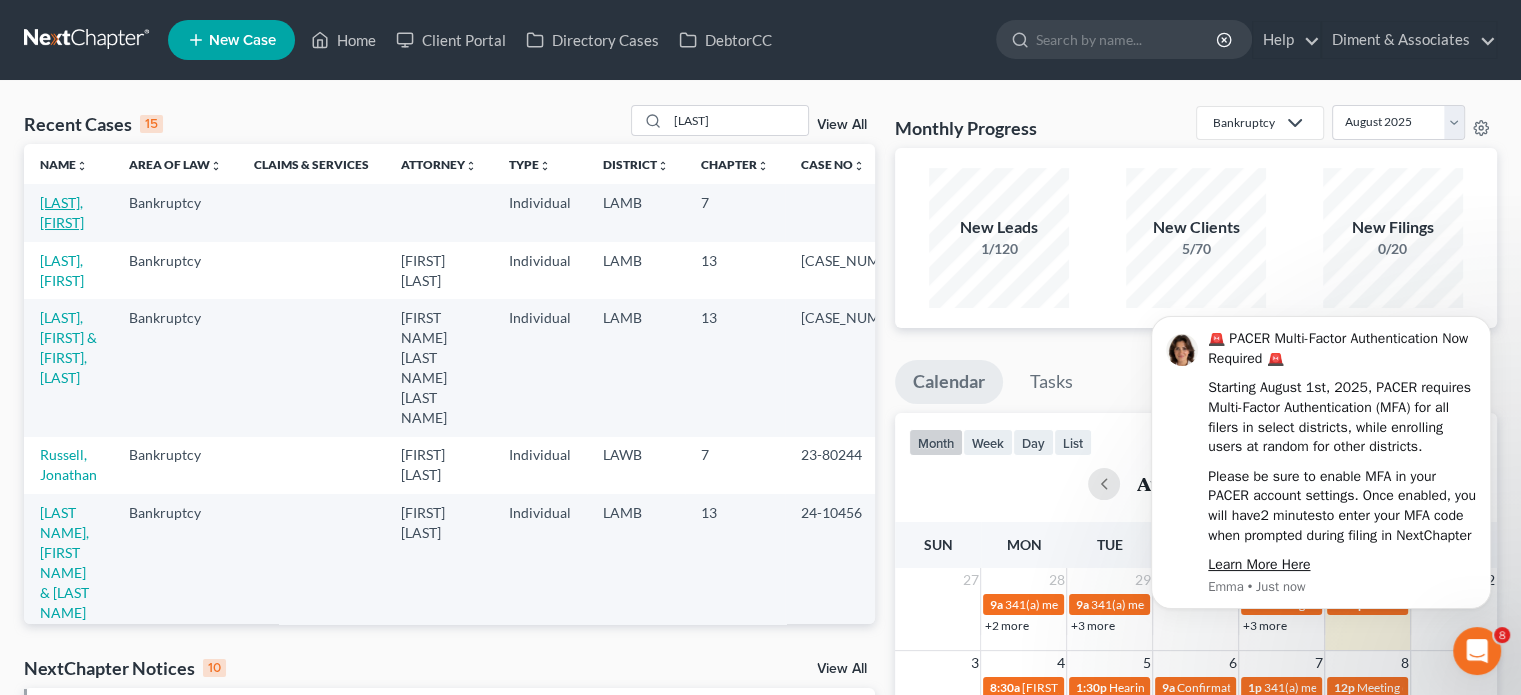 click on "[LAST], [FIRST]" at bounding box center (62, 212) 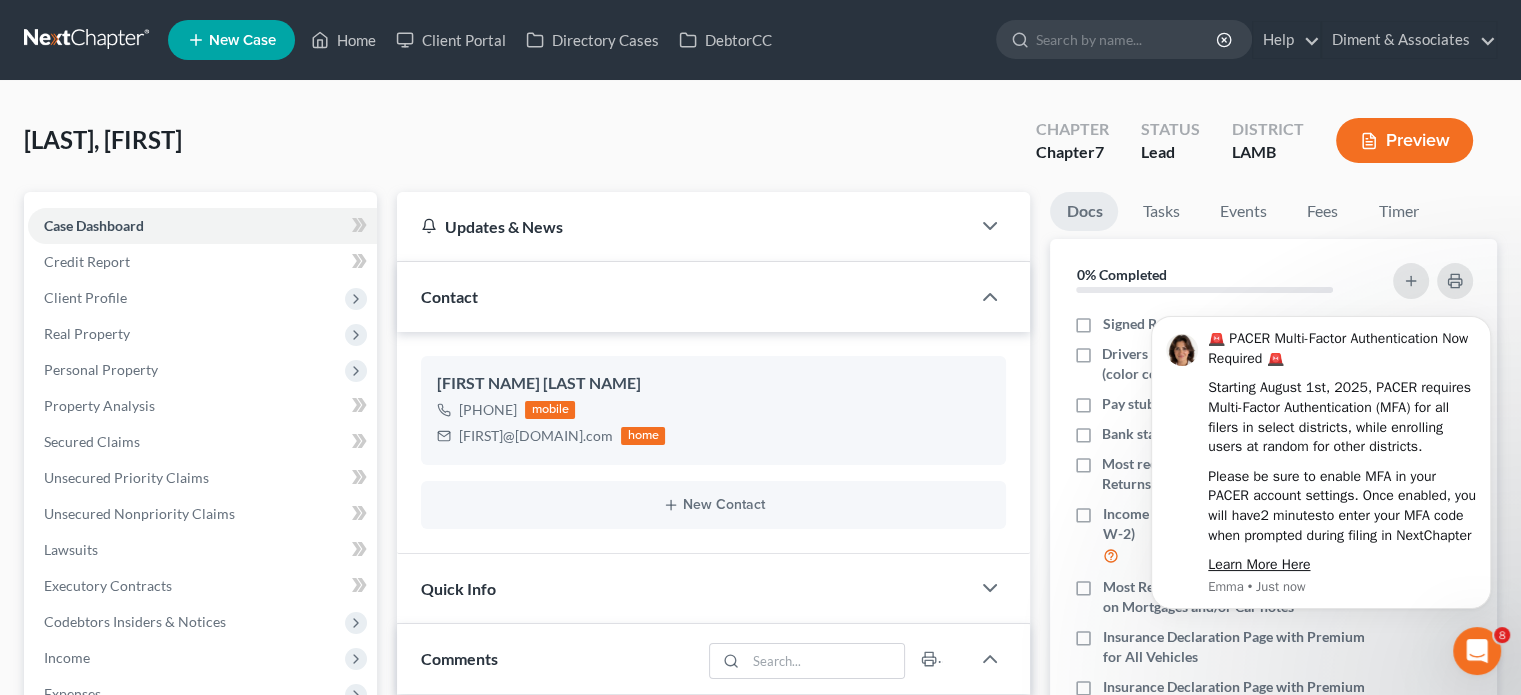 scroll, scrollTop: 292, scrollLeft: 0, axis: vertical 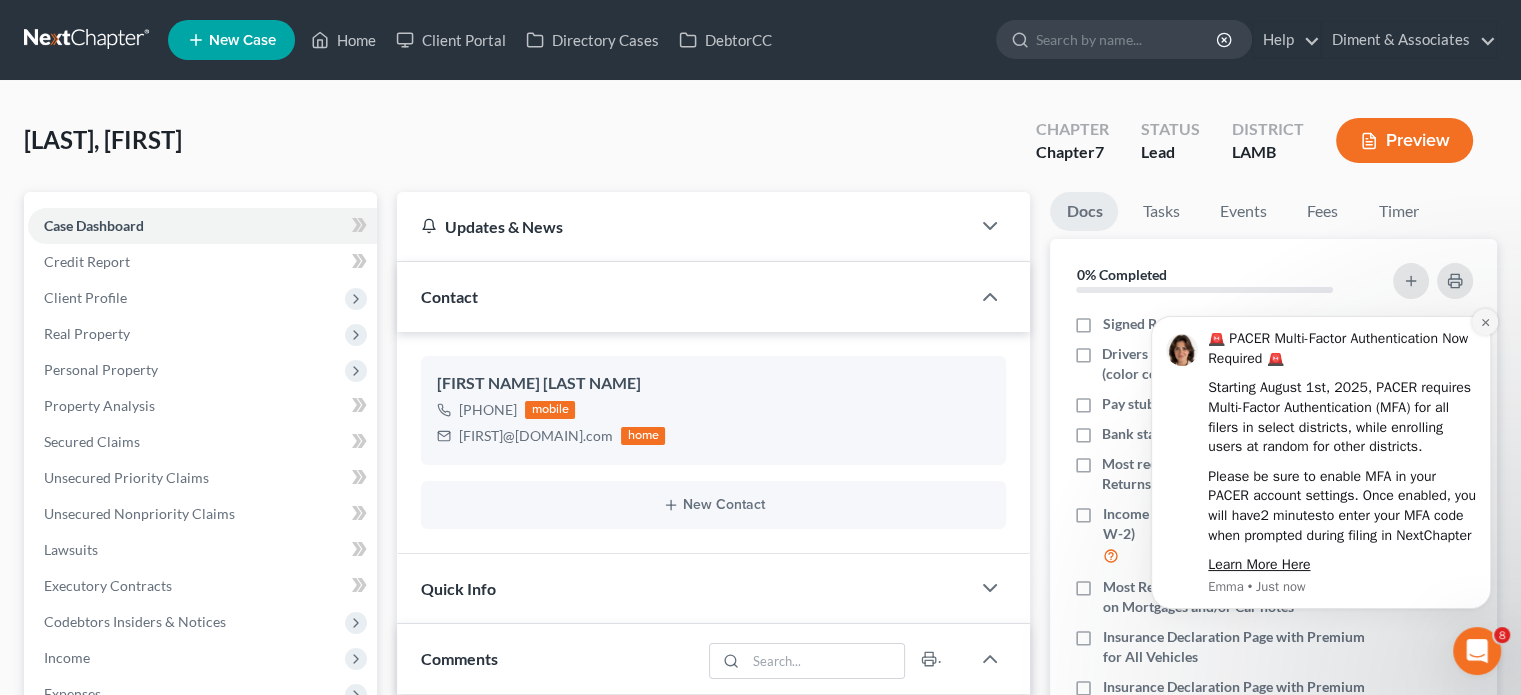 click at bounding box center [1485, 322] 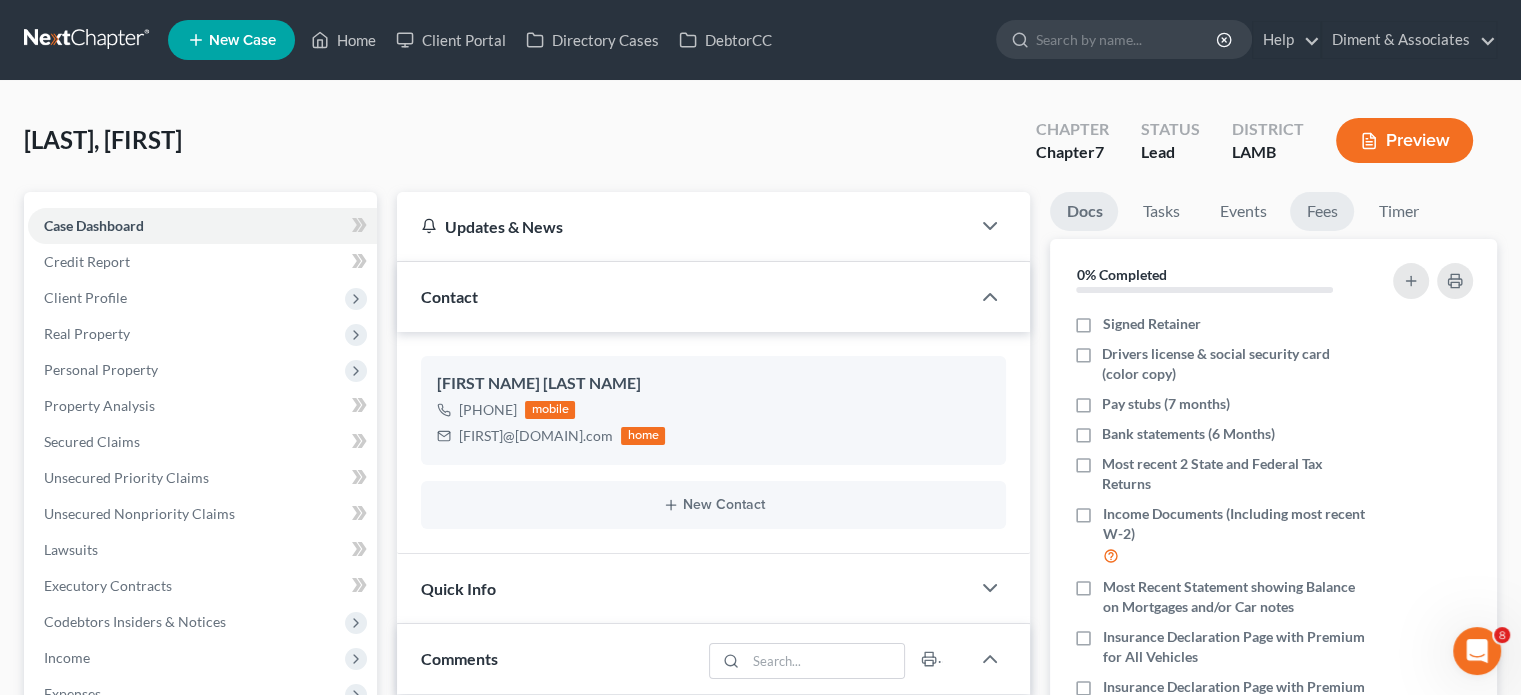 click on "Fees" at bounding box center (1322, 211) 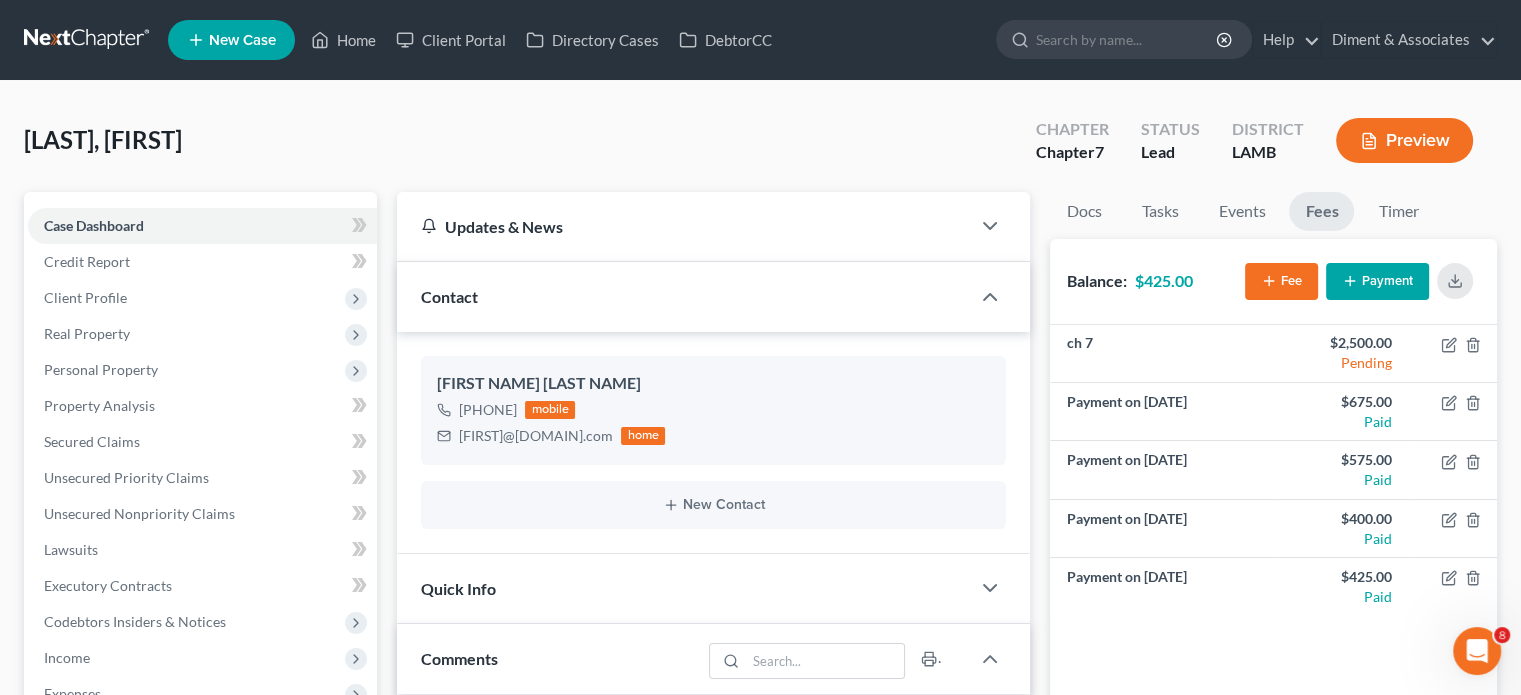 click on "Payment" at bounding box center [1377, 281] 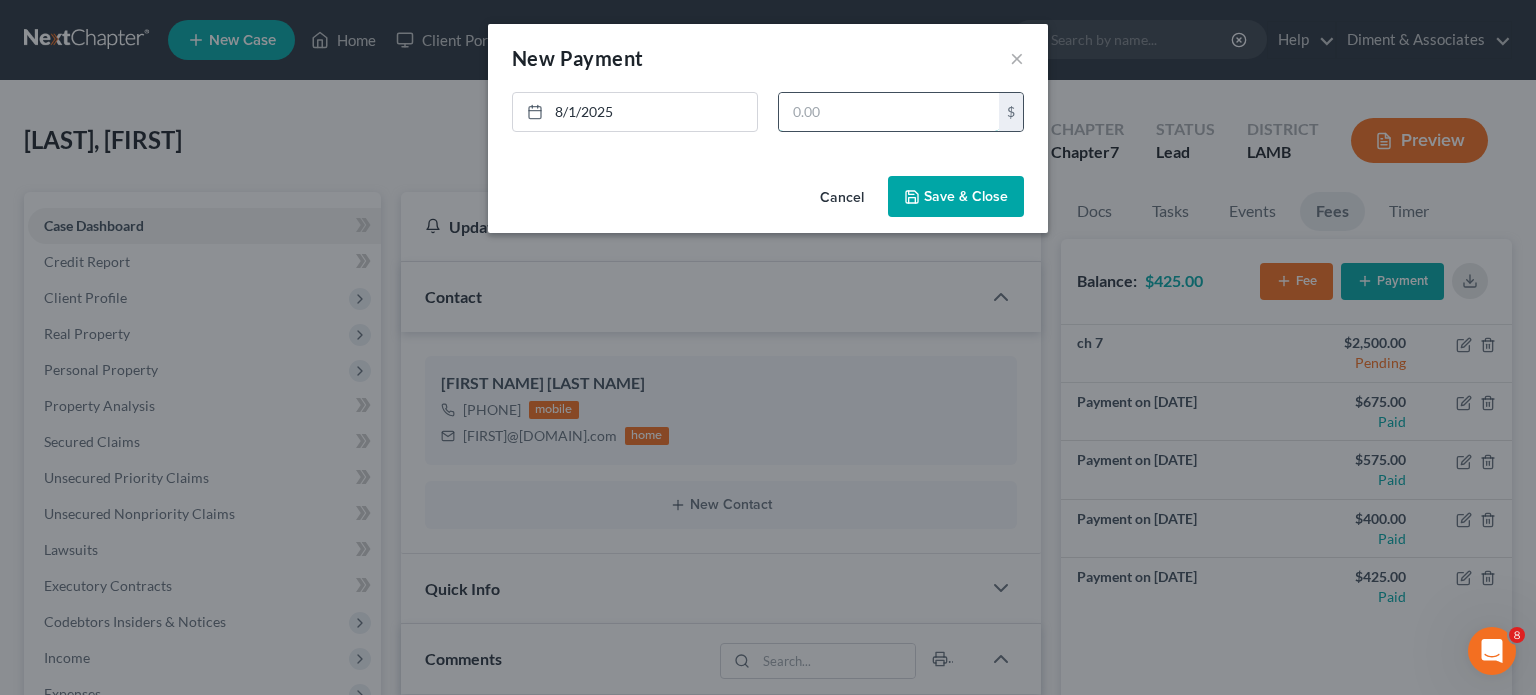 click at bounding box center (889, 112) 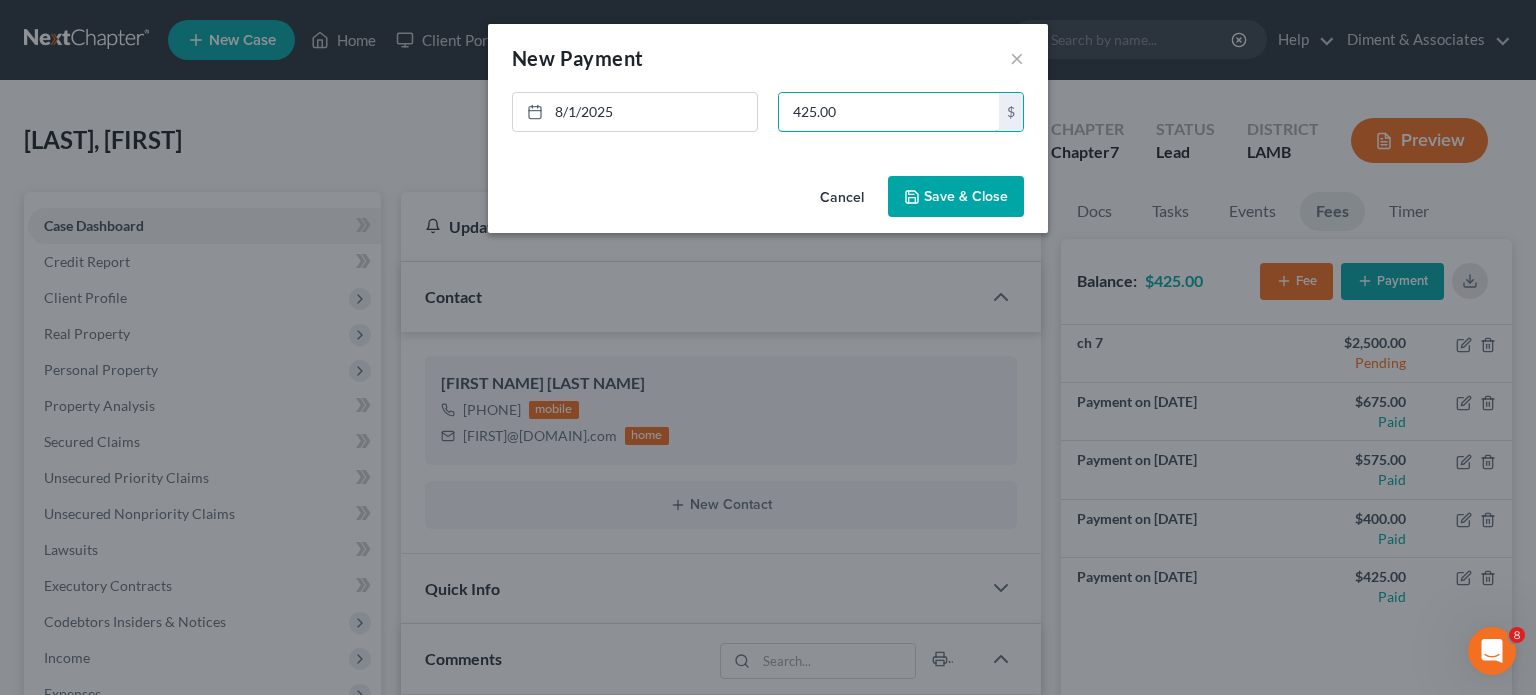 type on "425.00" 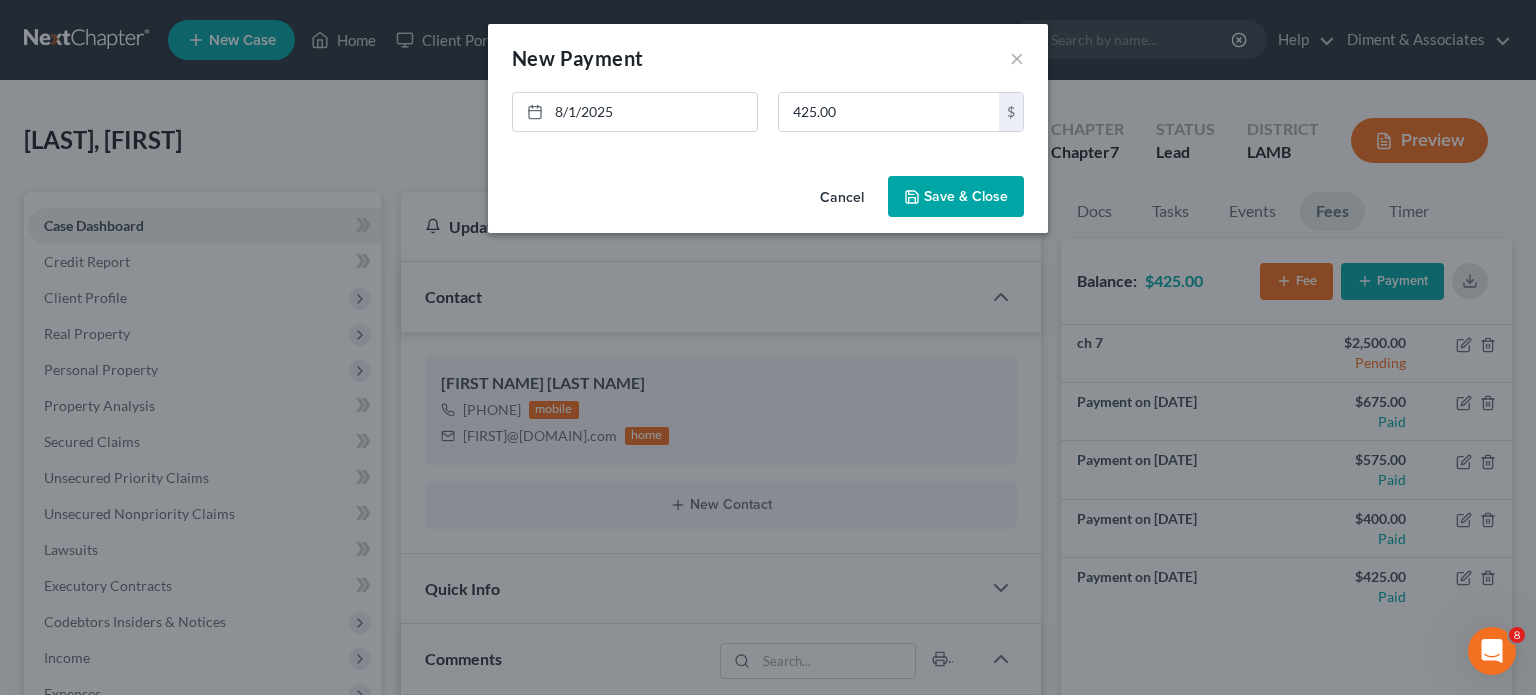 click on "Save & Close" at bounding box center (956, 197) 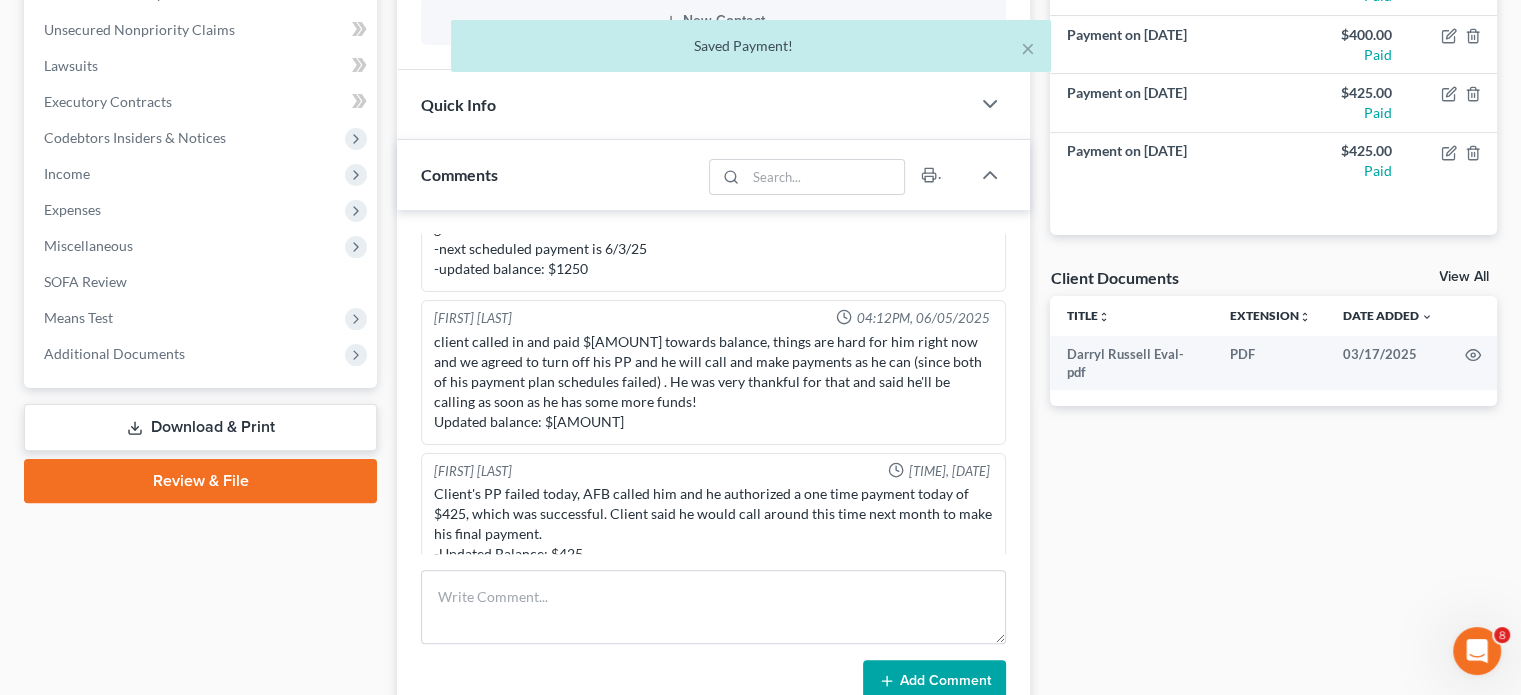 scroll, scrollTop: 500, scrollLeft: 0, axis: vertical 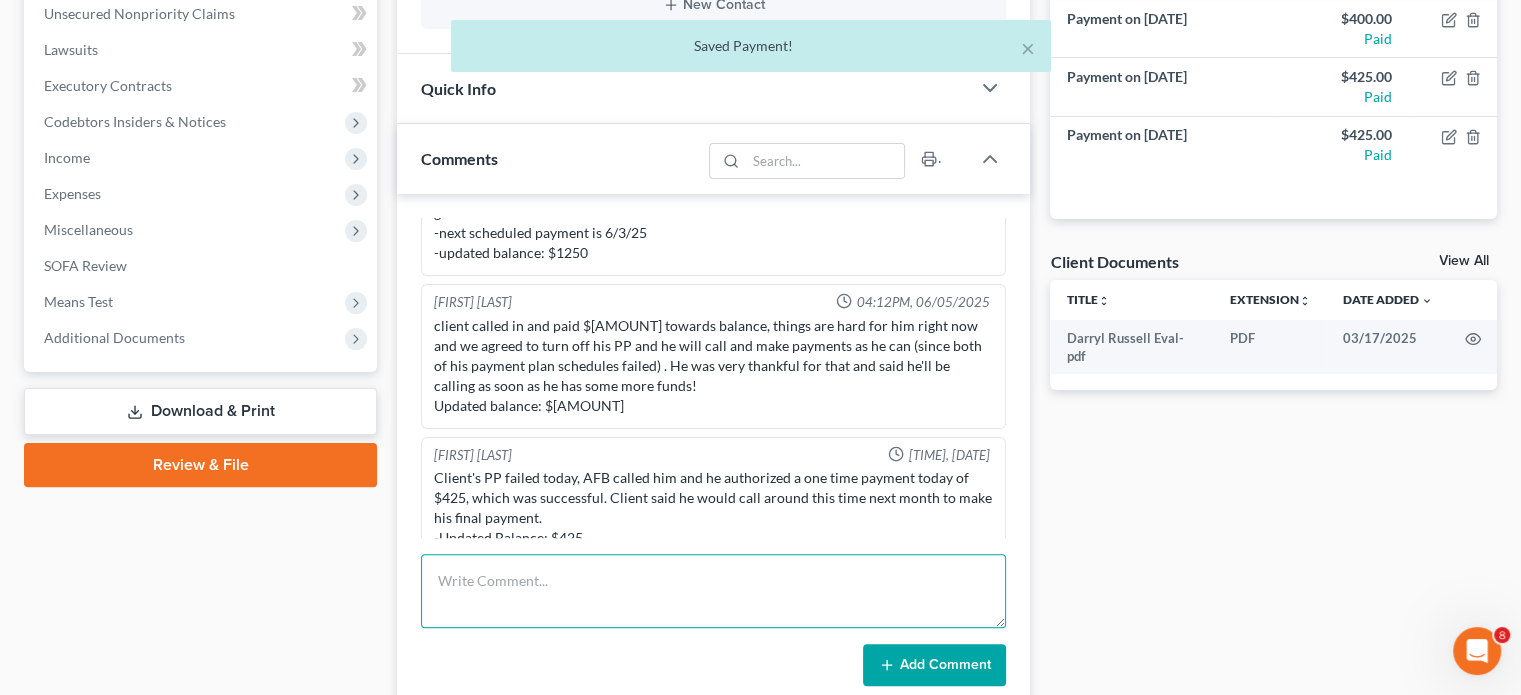 click at bounding box center (713, 591) 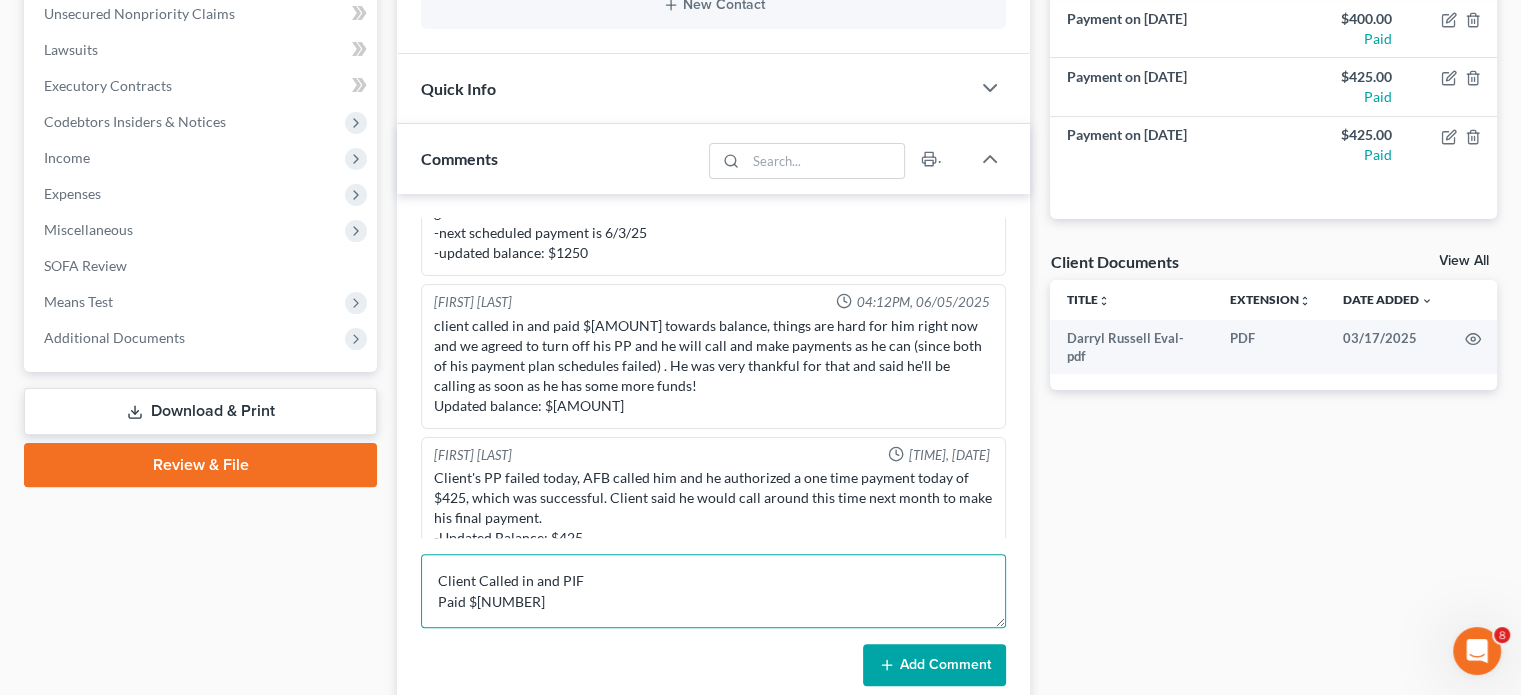 scroll, scrollTop: 4, scrollLeft: 0, axis: vertical 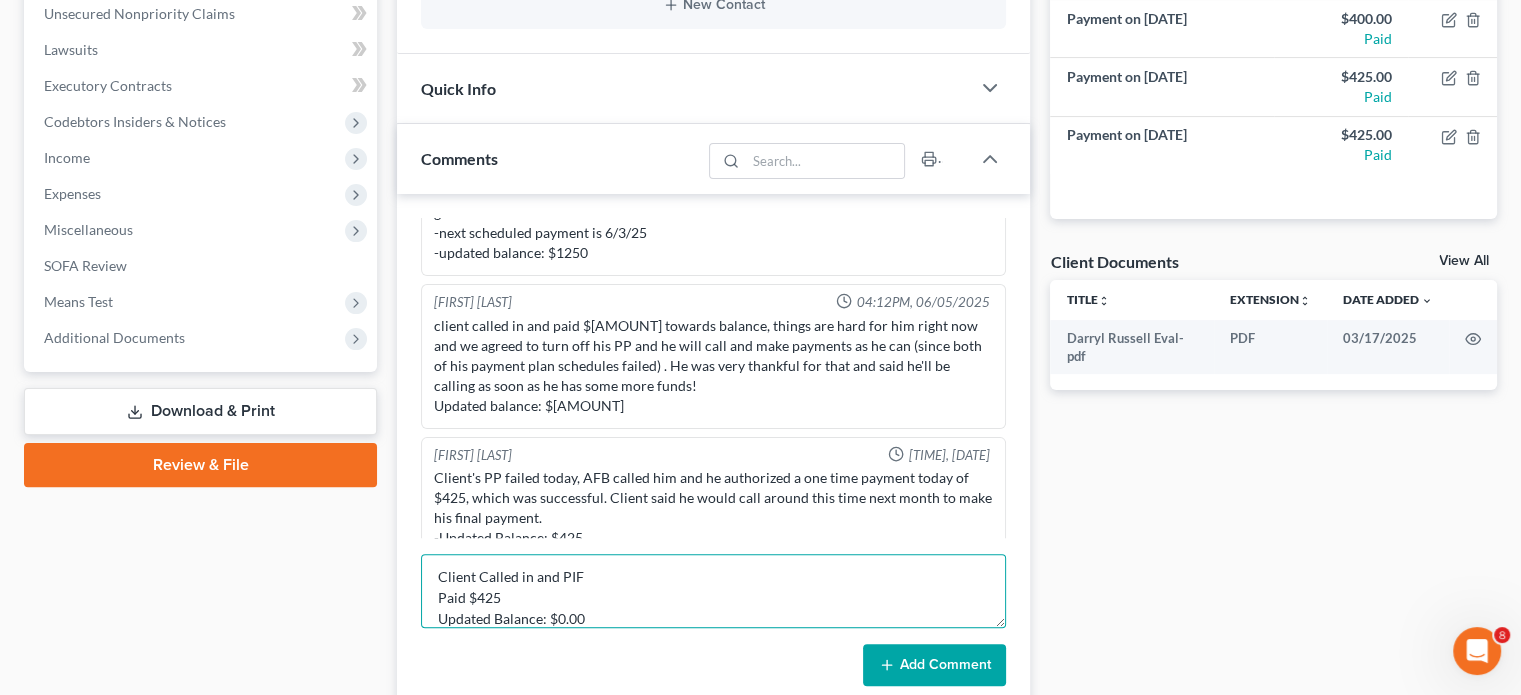 type on "Client Called in and PIF
Paid $425
Updated Balance: $0.00" 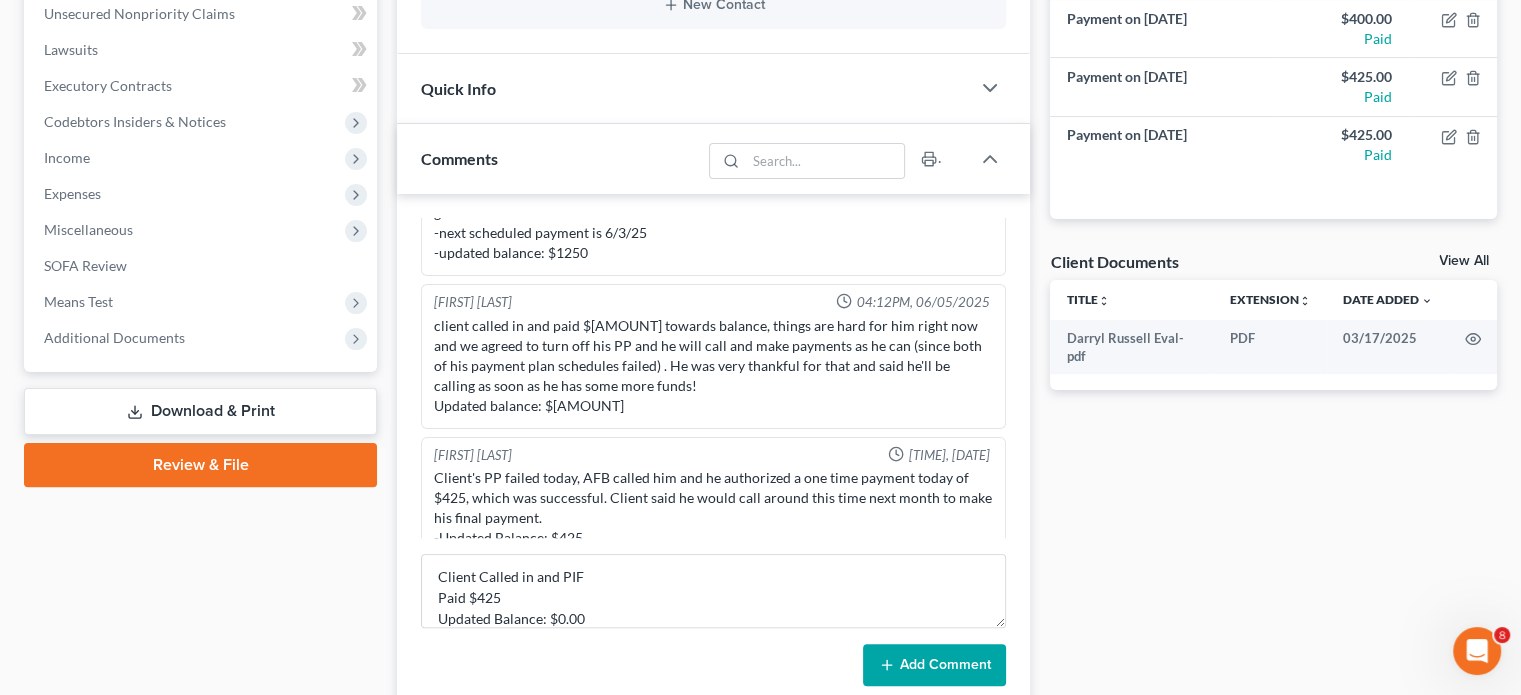 click on "Add Comment" at bounding box center [934, 665] 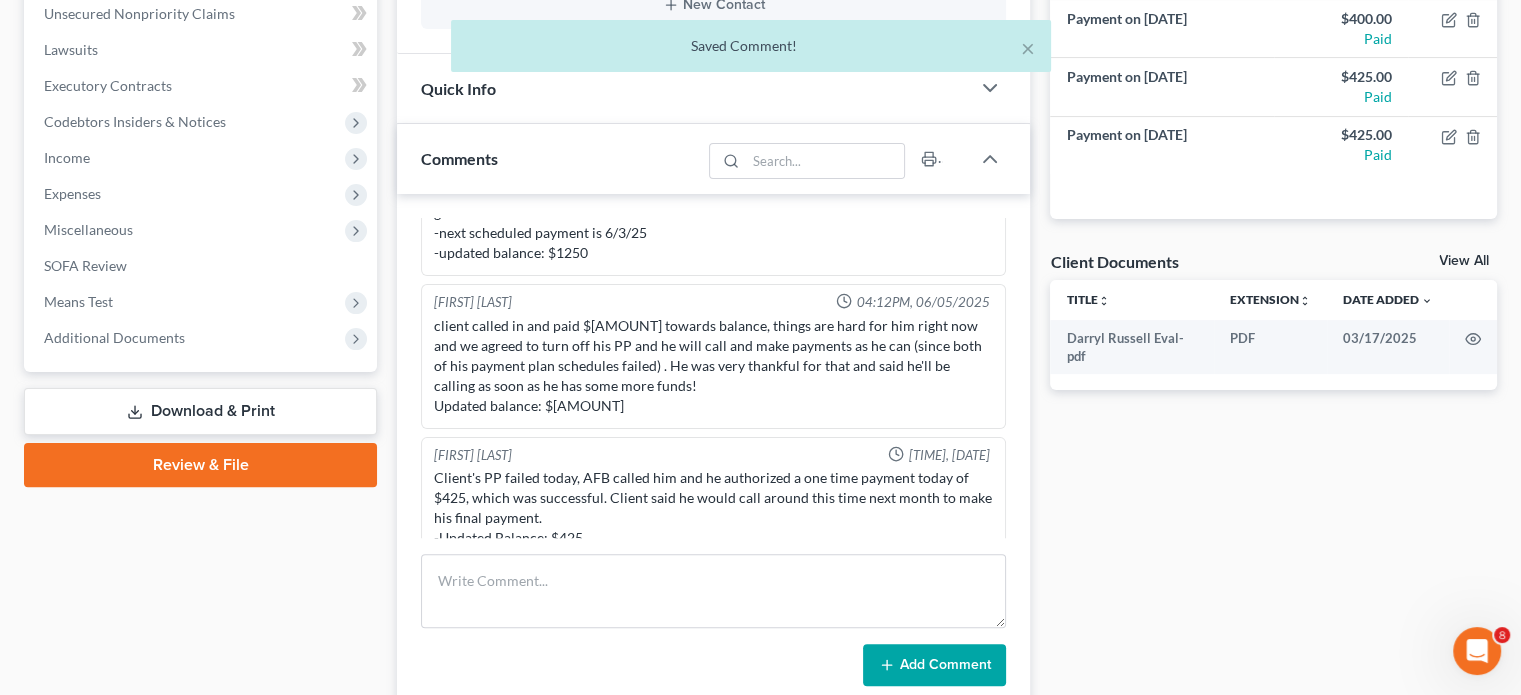 scroll, scrollTop: 0, scrollLeft: 0, axis: both 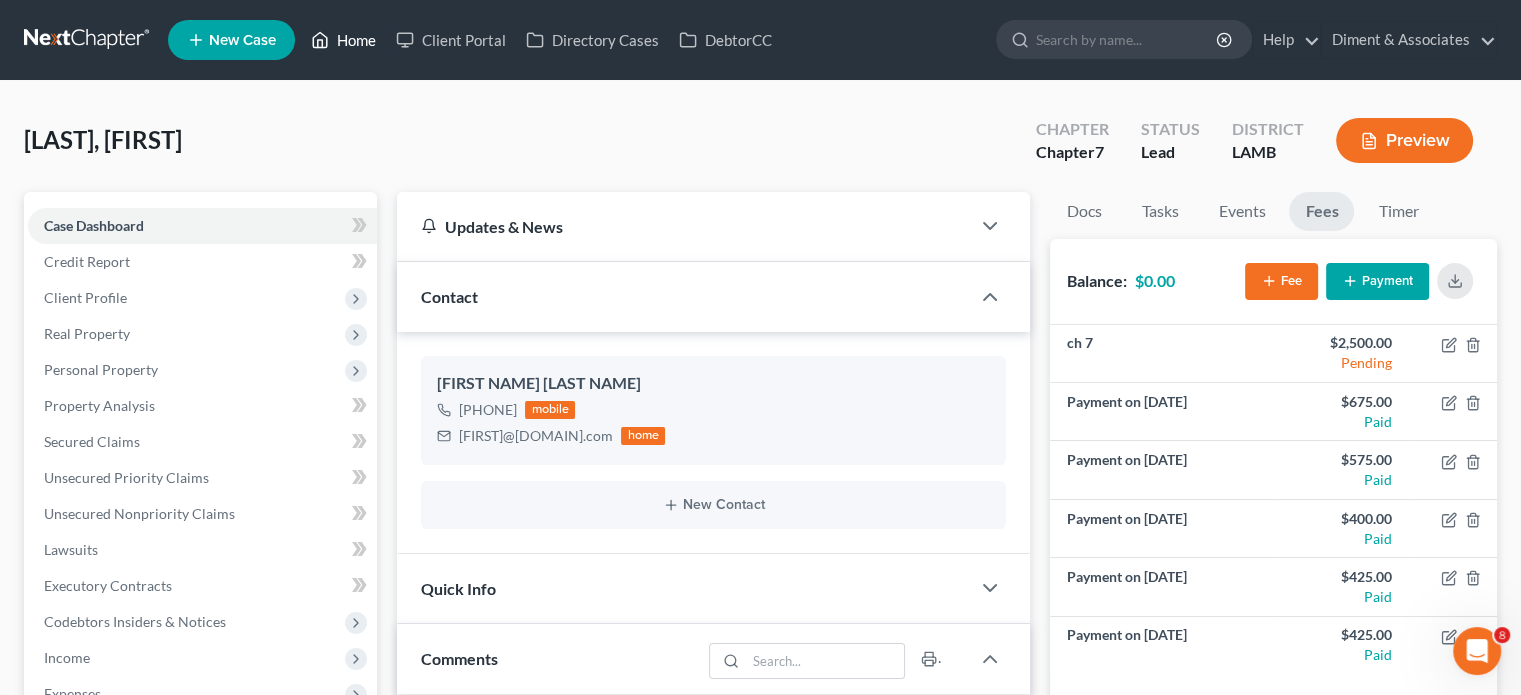 click on "Home" at bounding box center [343, 40] 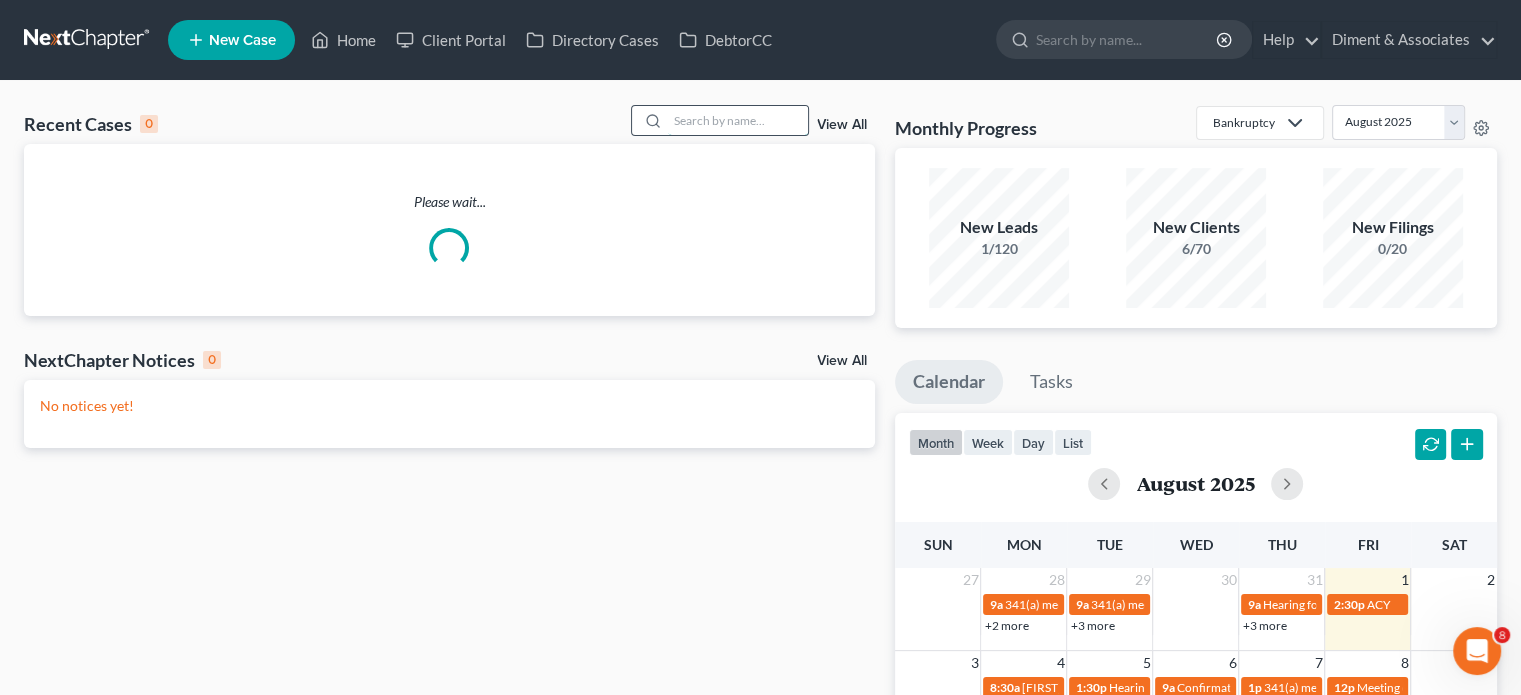 click at bounding box center (738, 120) 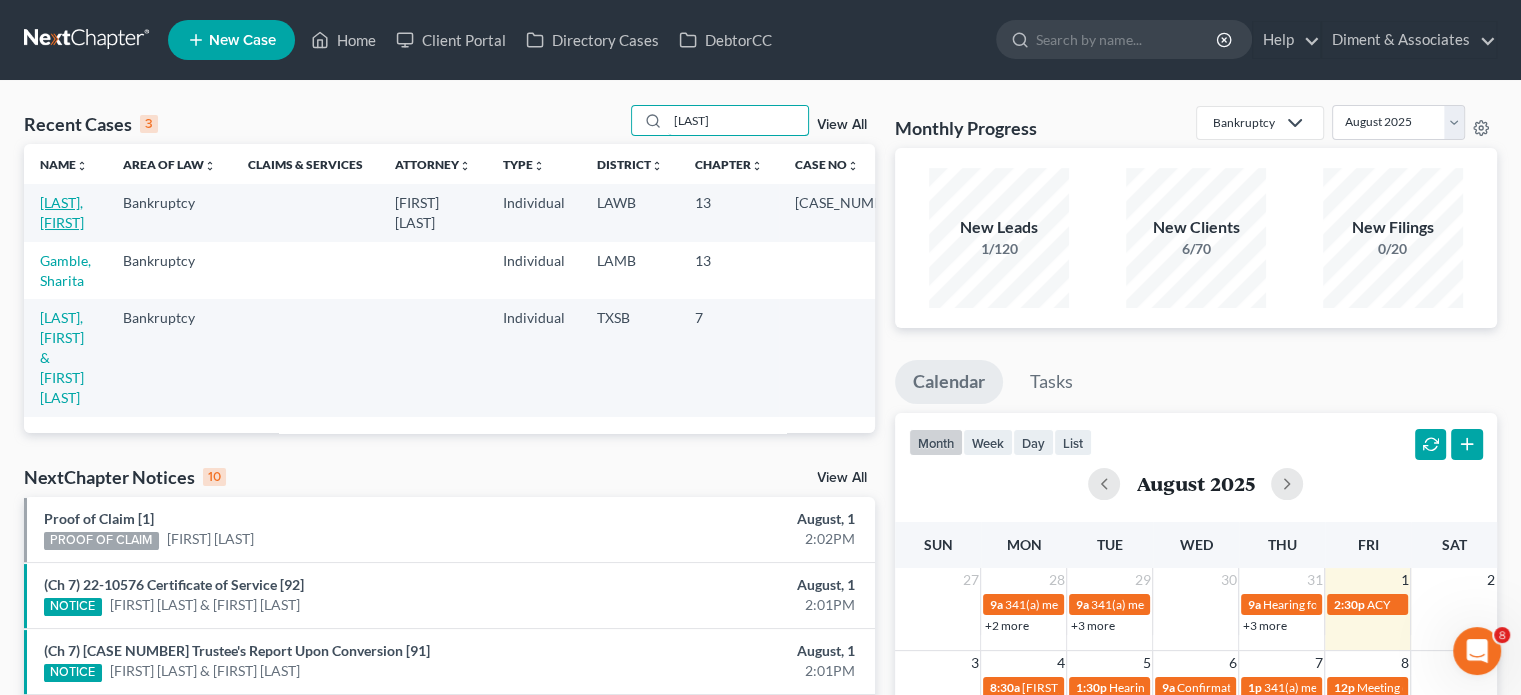 type on "[LAST]" 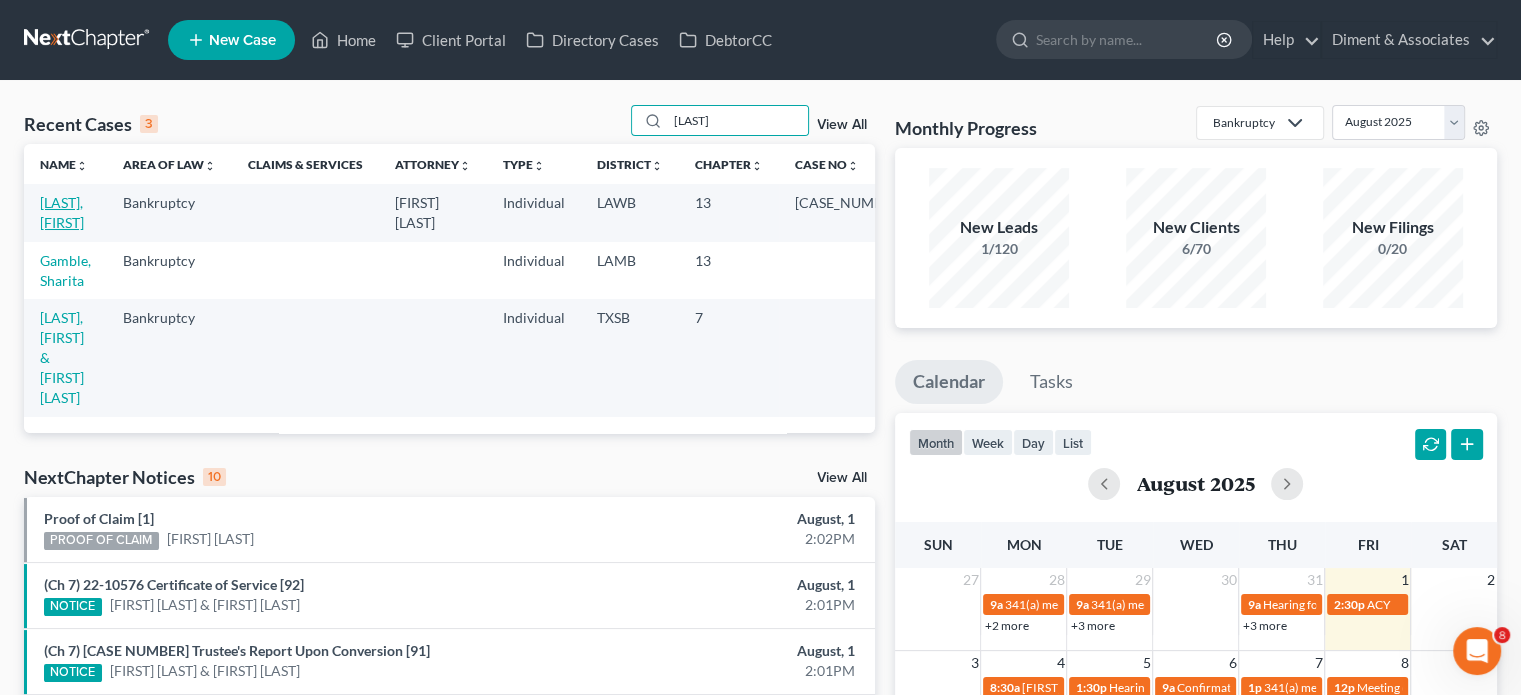 click on "[LAST], [FIRST]" at bounding box center [62, 212] 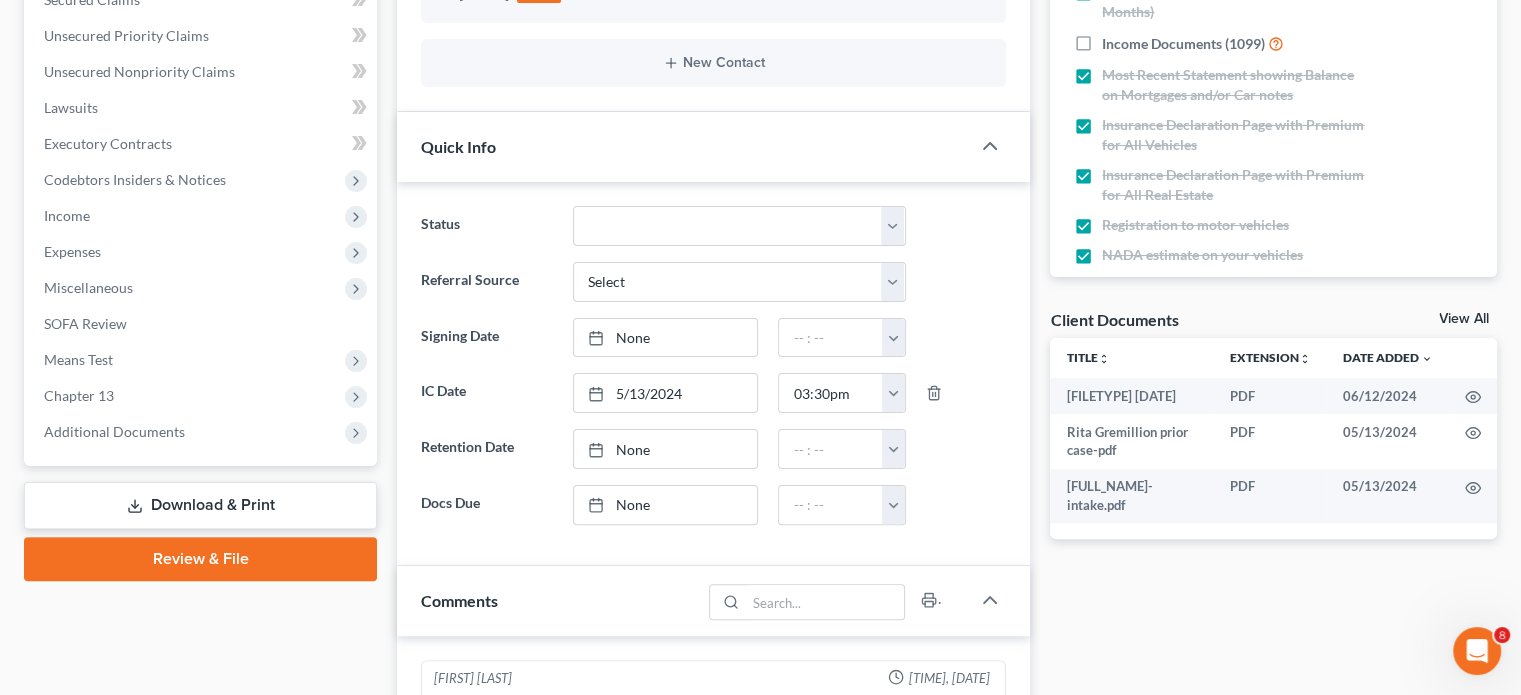 scroll, scrollTop: 500, scrollLeft: 0, axis: vertical 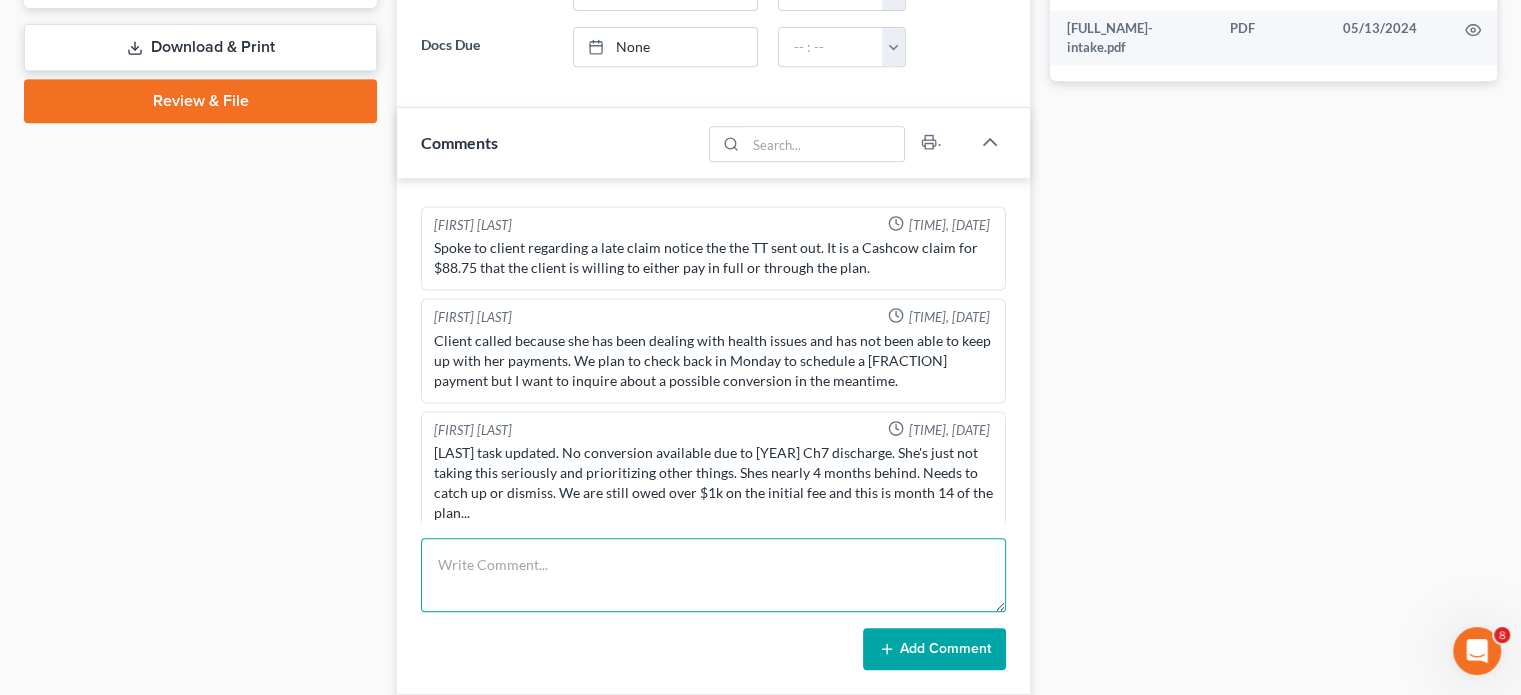 click at bounding box center [713, 575] 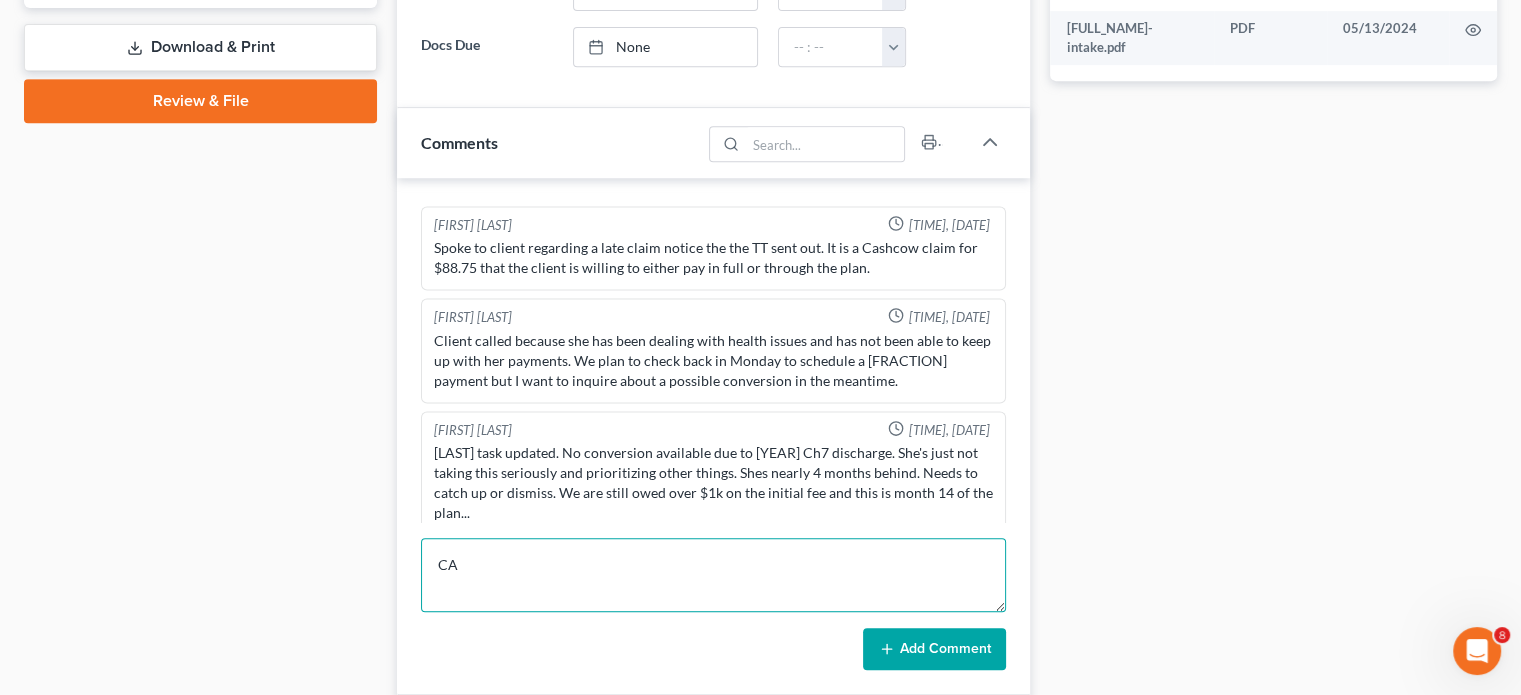 type on "C" 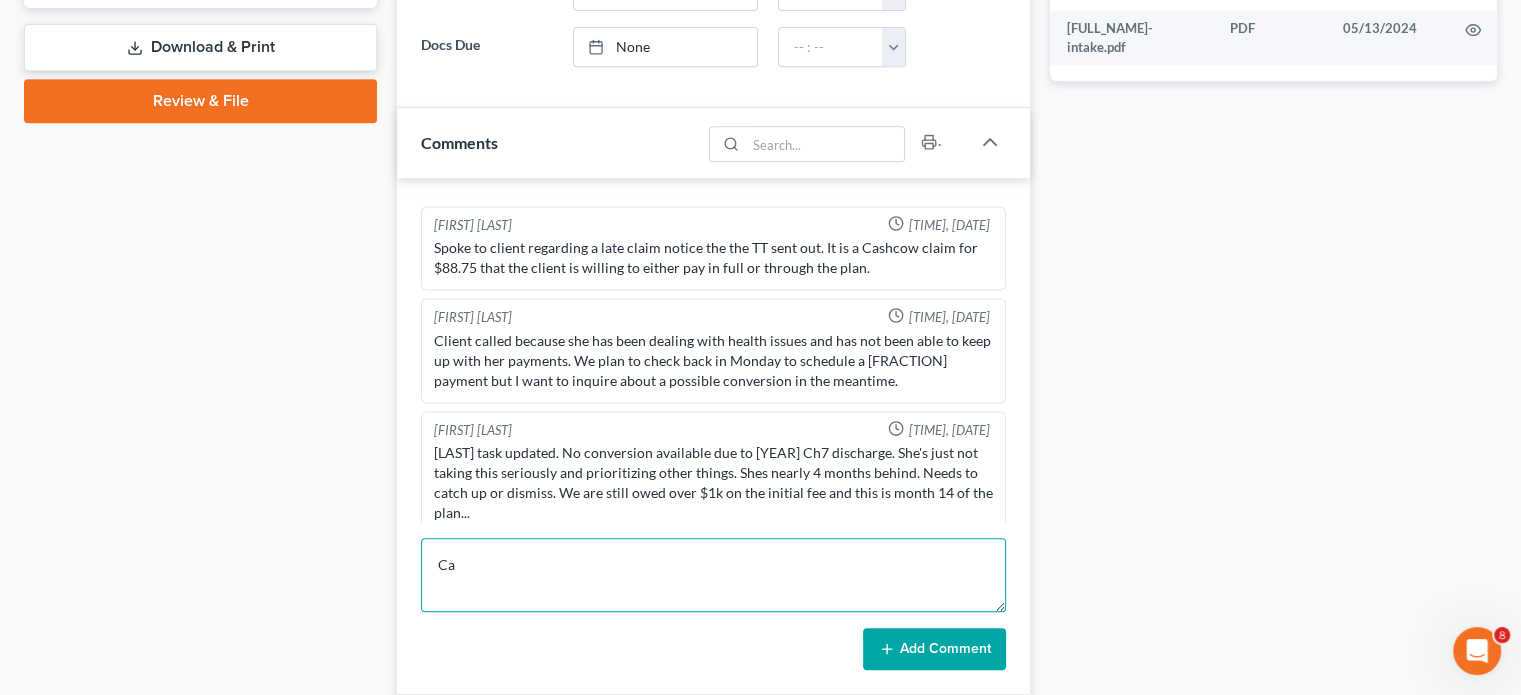 type on "C" 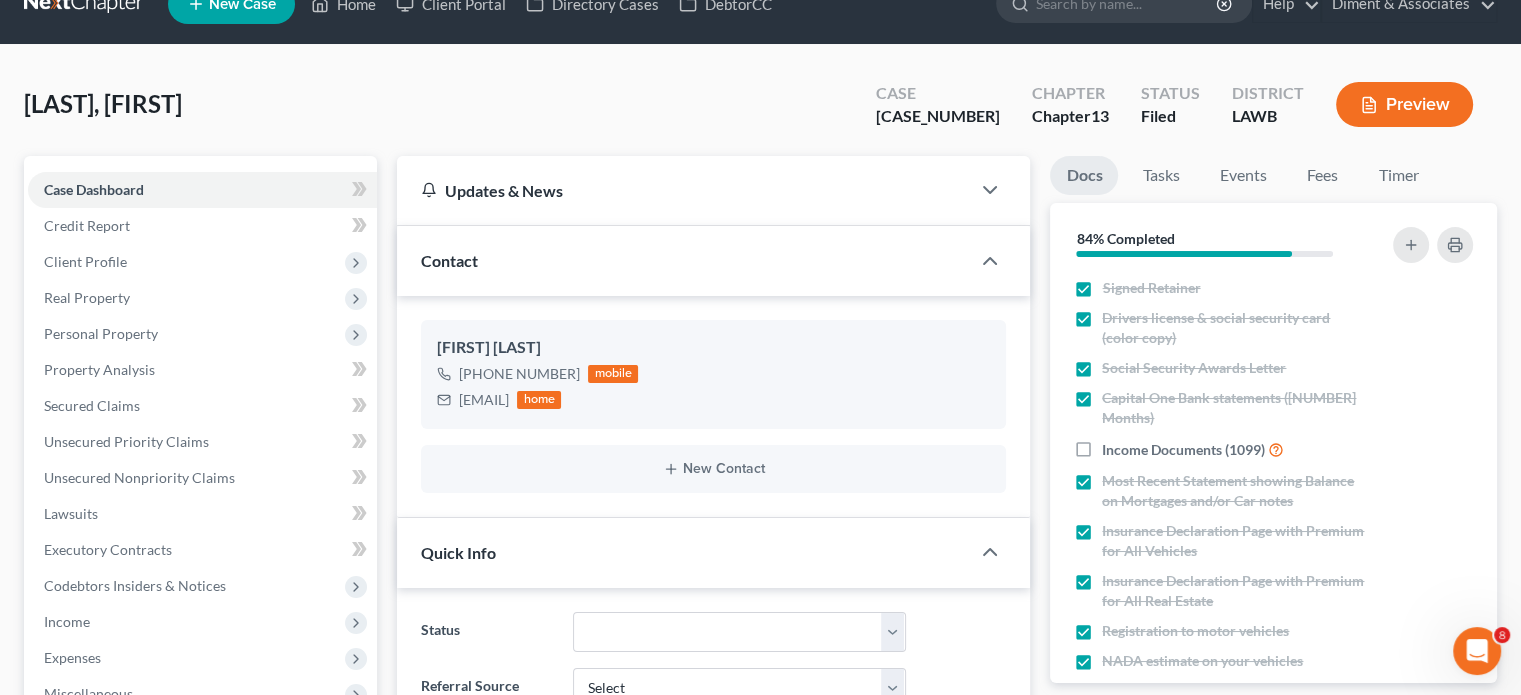 scroll, scrollTop: 0, scrollLeft: 0, axis: both 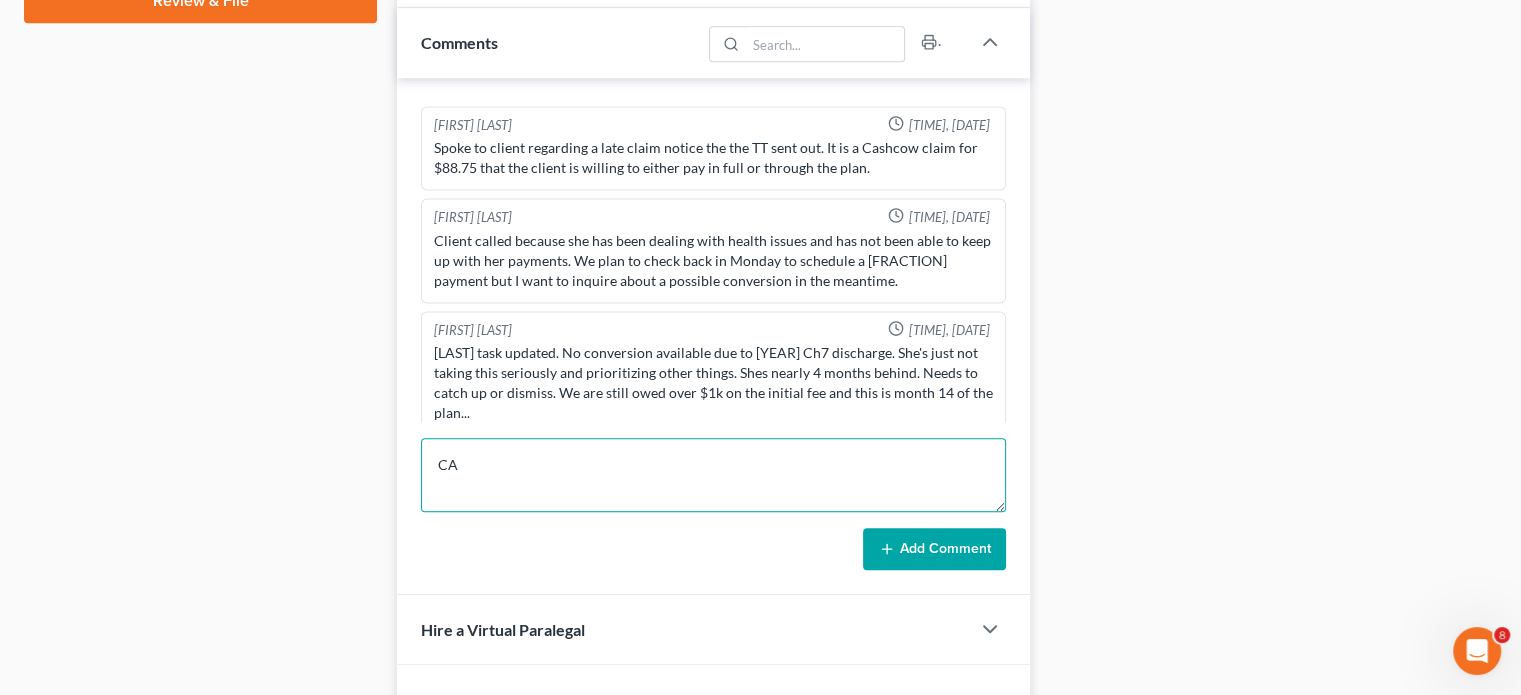 type on "C" 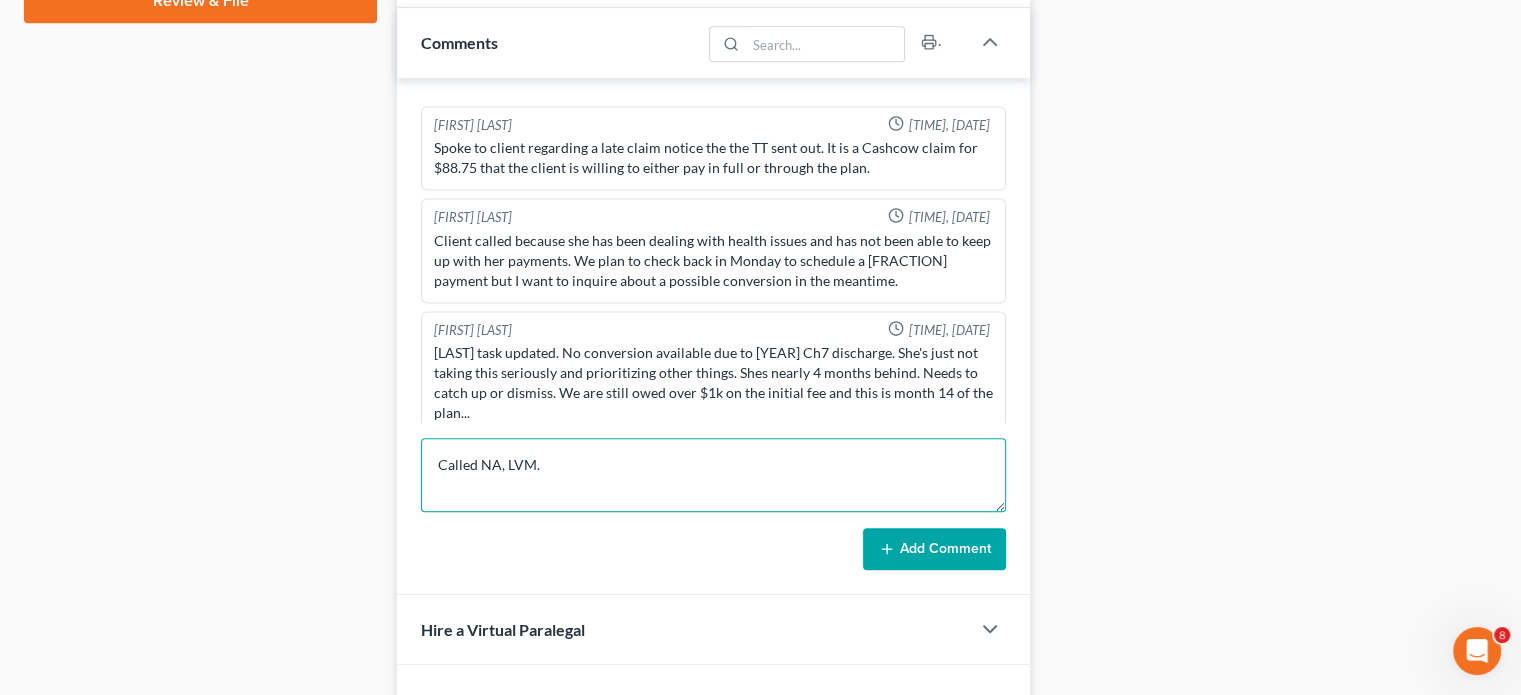 type on "Called NA, LVM." 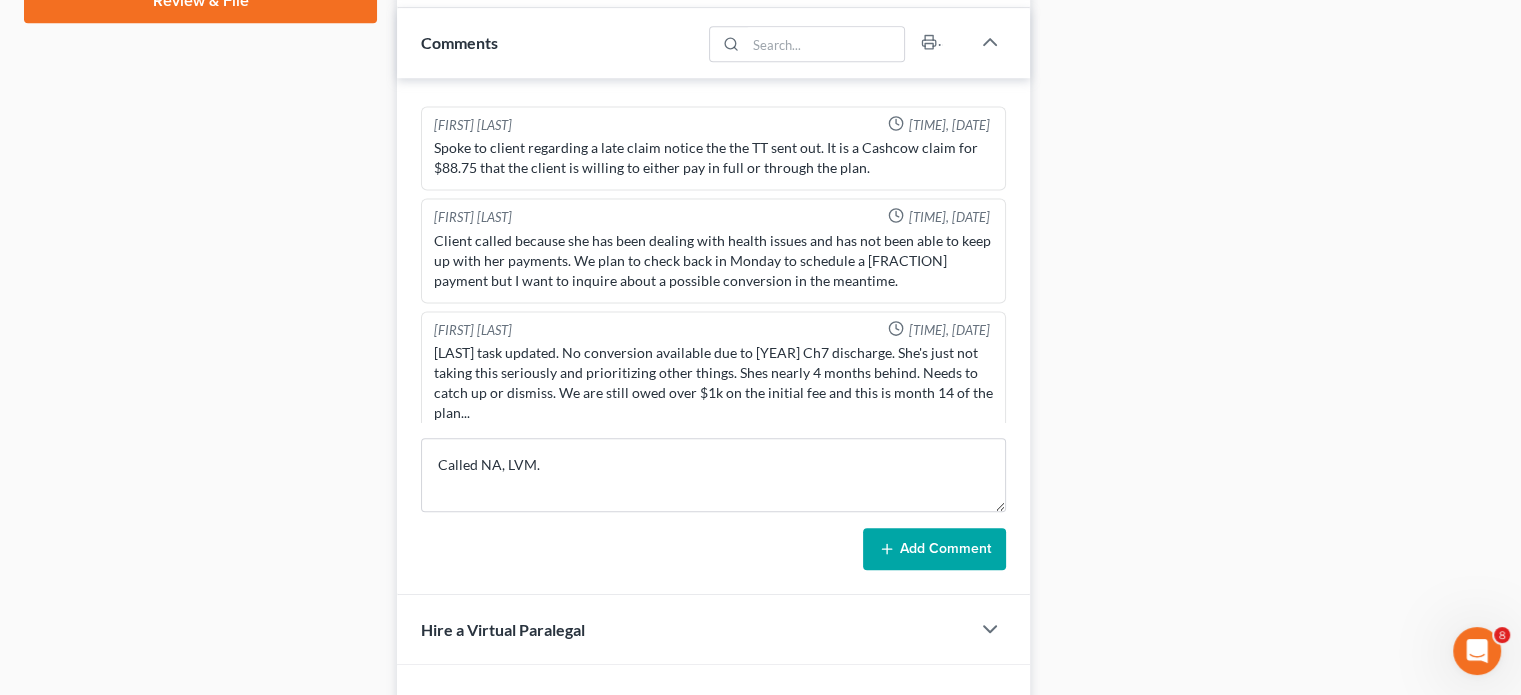click on "Add Comment" at bounding box center (934, 549) 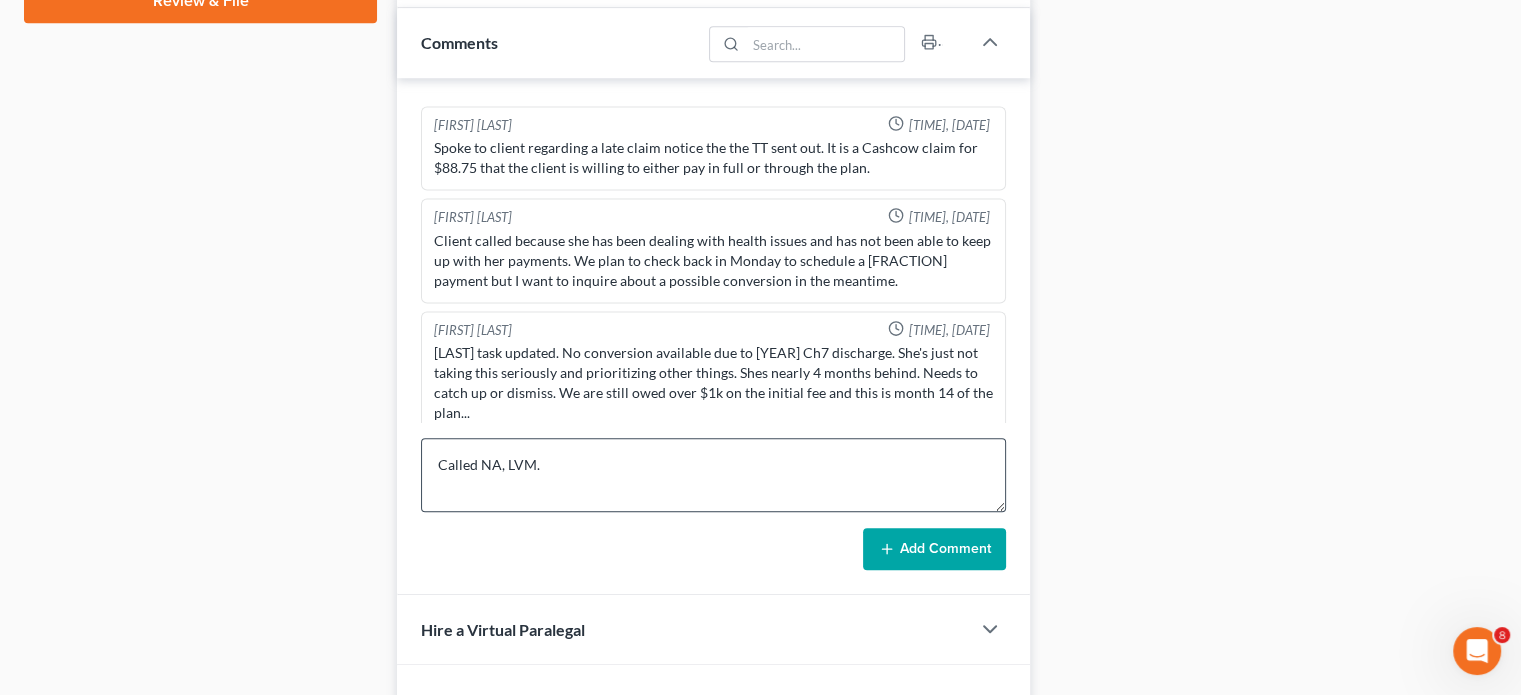 type 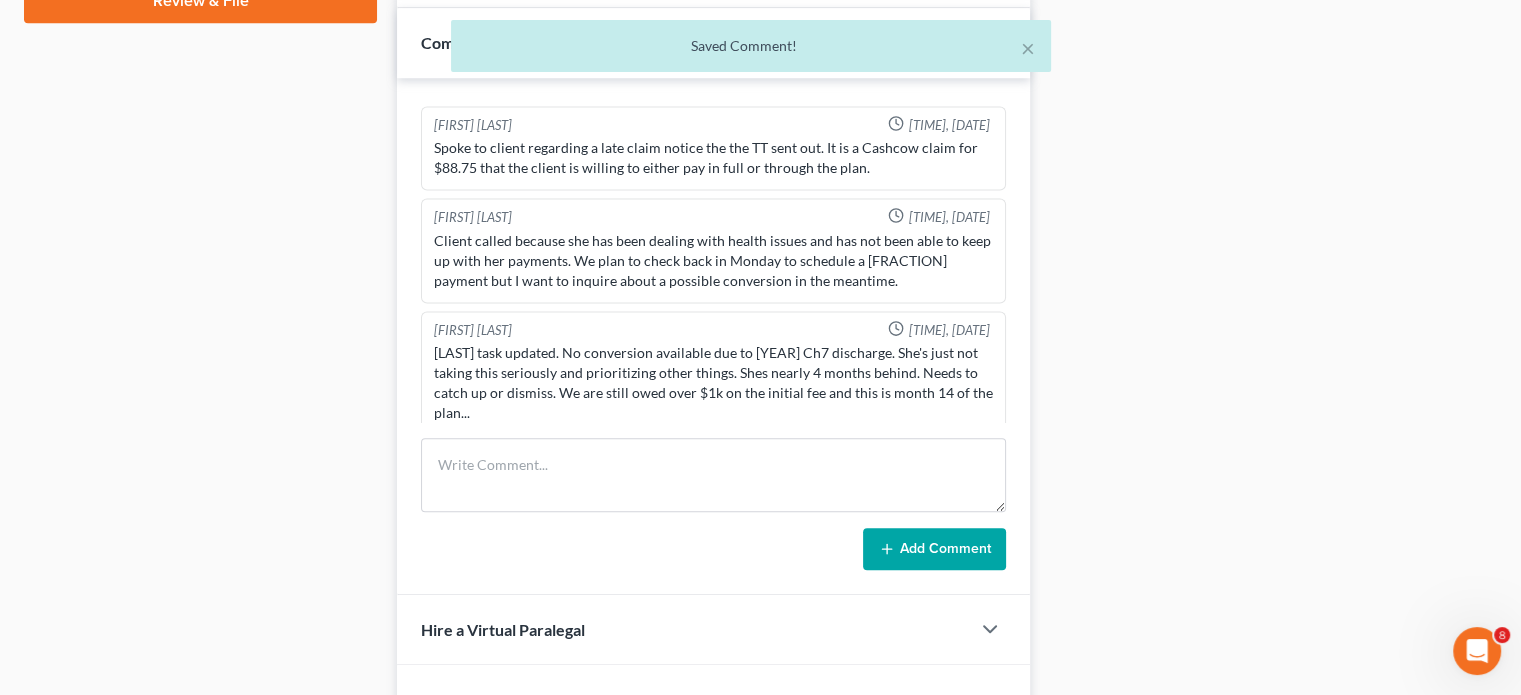 scroll, scrollTop: 3994, scrollLeft: 0, axis: vertical 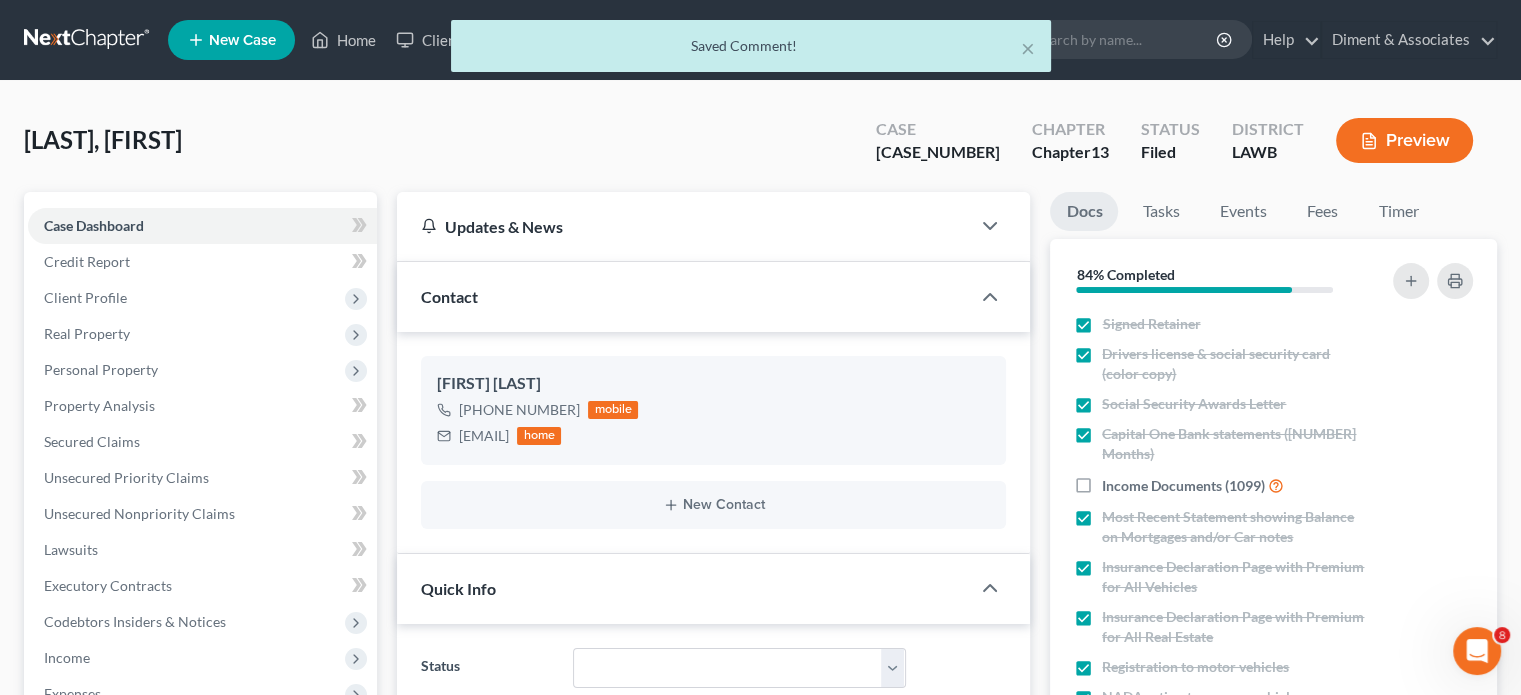 click on "×                     Saved Comment!" at bounding box center (750, 51) 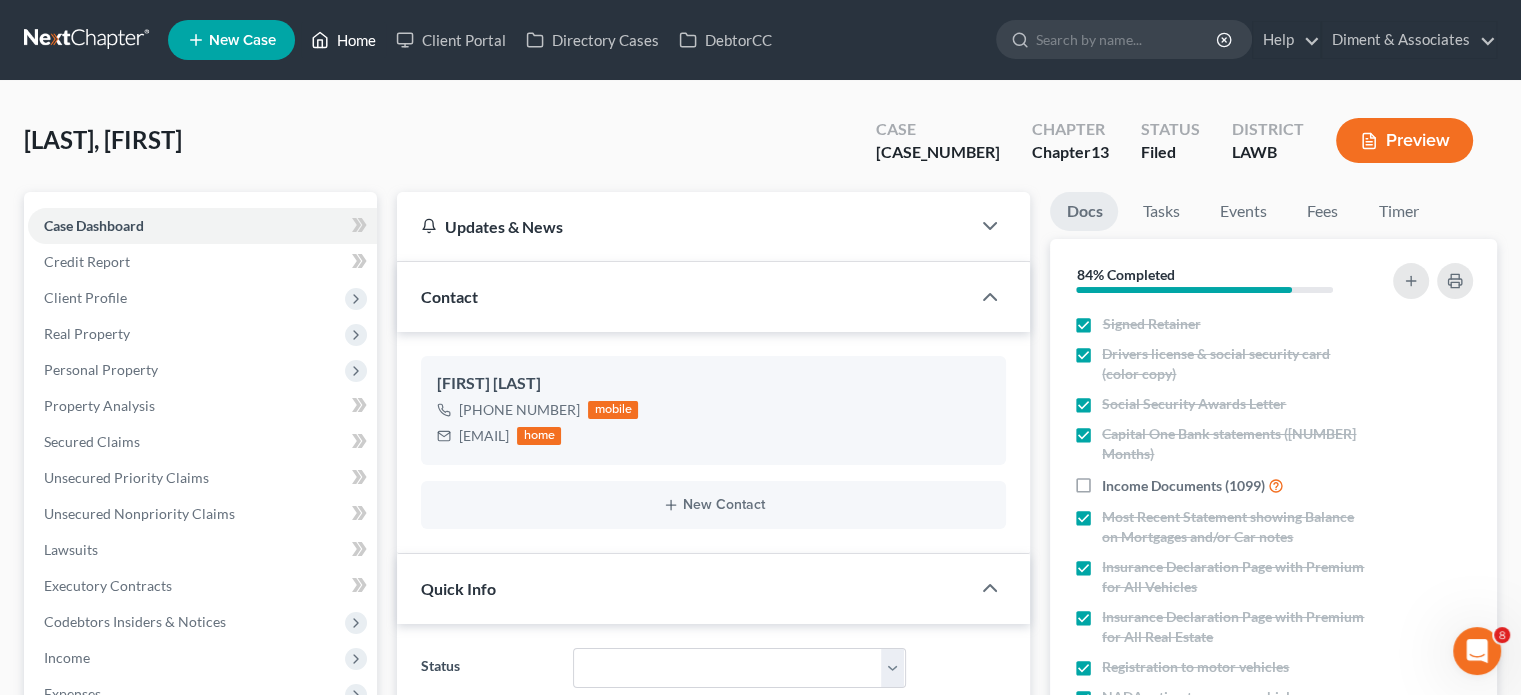 click on "Home" at bounding box center (343, 40) 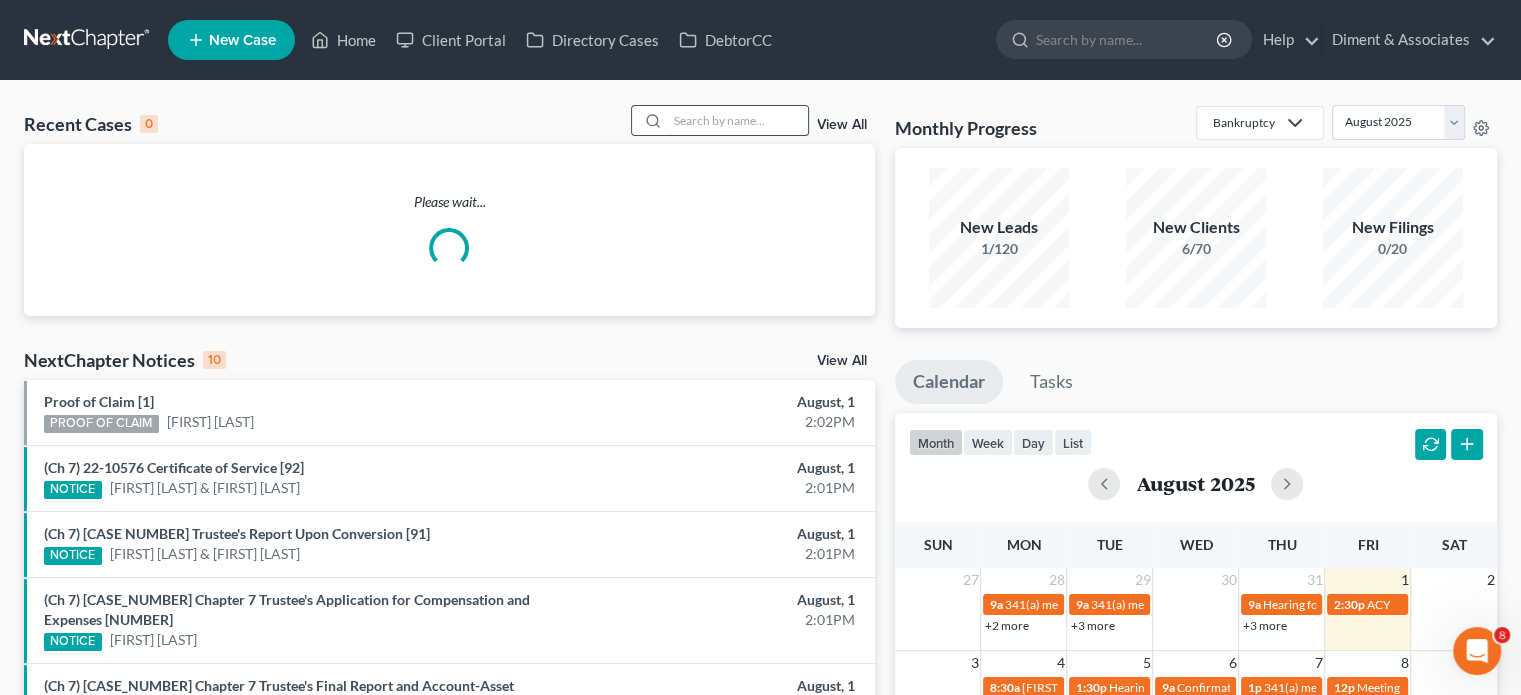 click at bounding box center (738, 120) 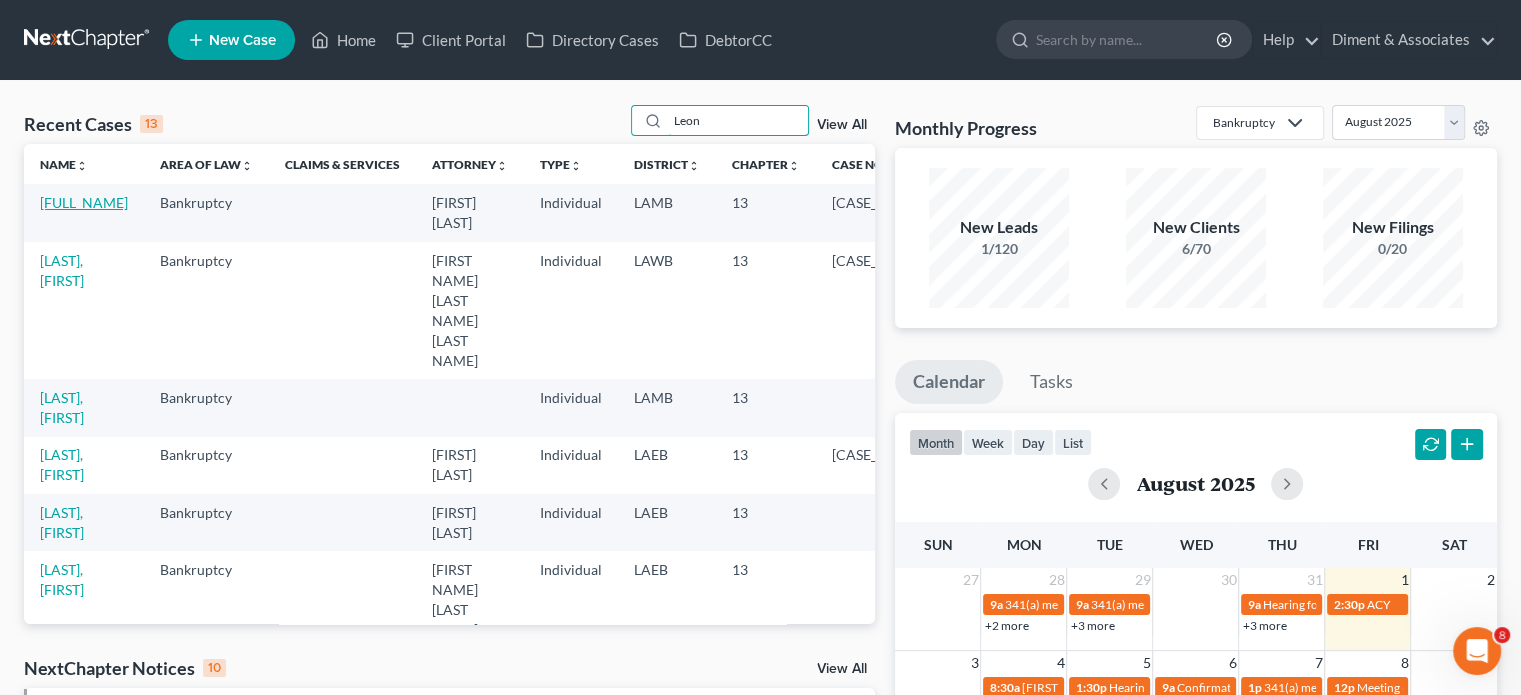 type on "Leon" 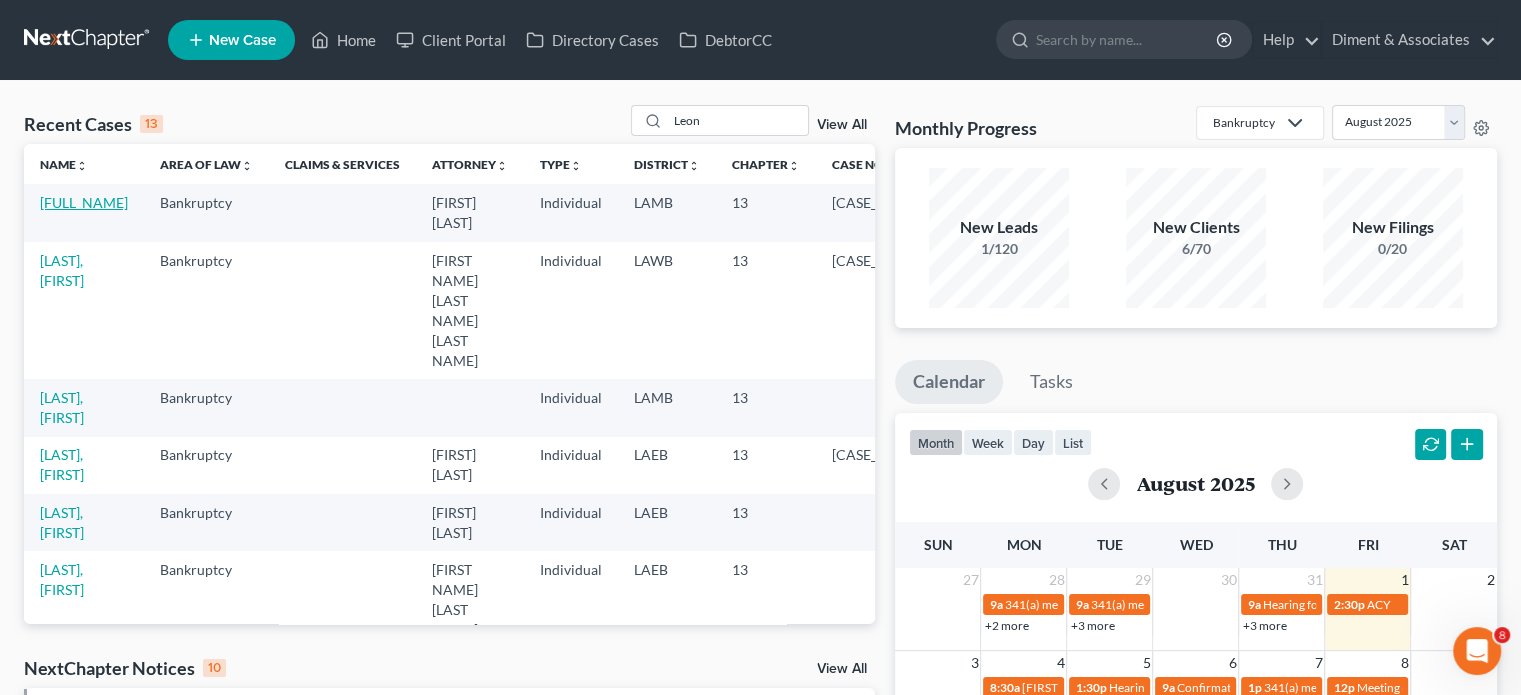 click on "[FULL_NAME]" at bounding box center (84, 202) 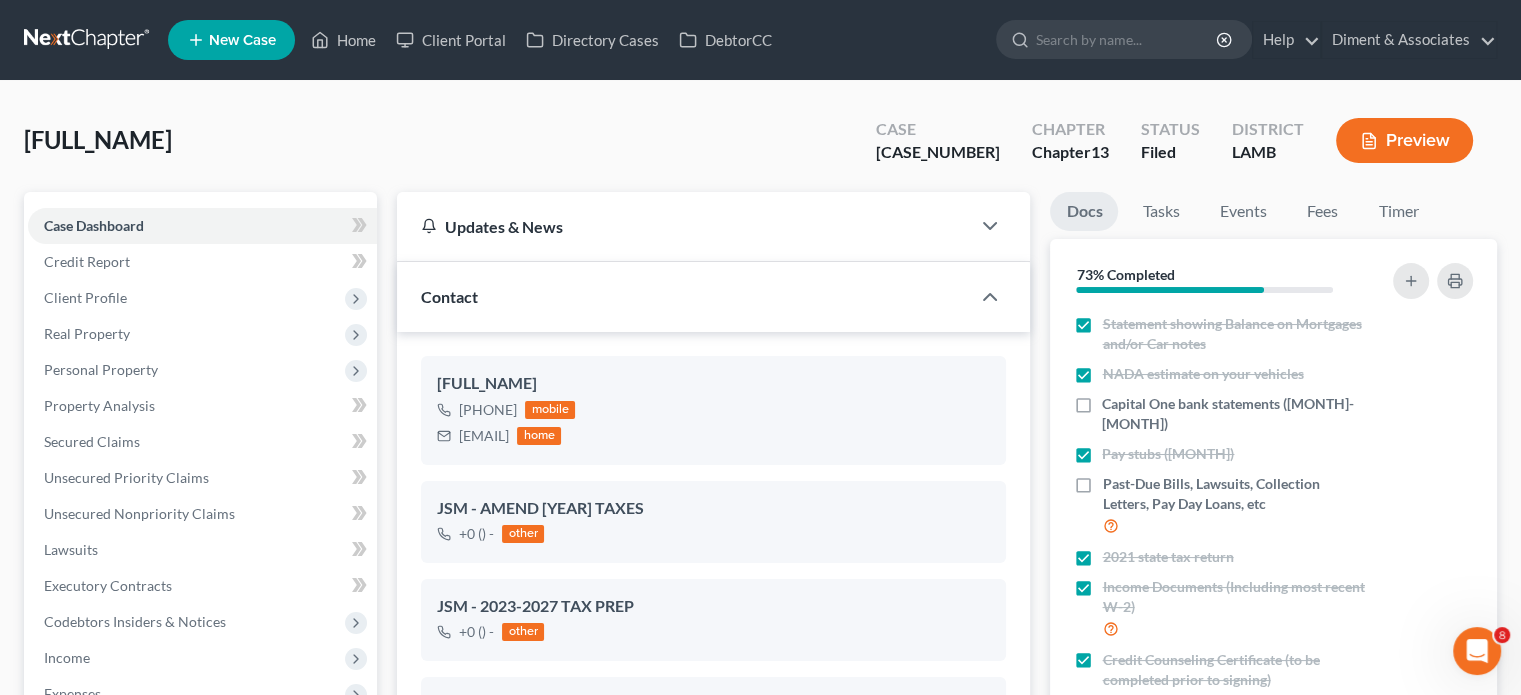 scroll, scrollTop: 9, scrollLeft: 0, axis: vertical 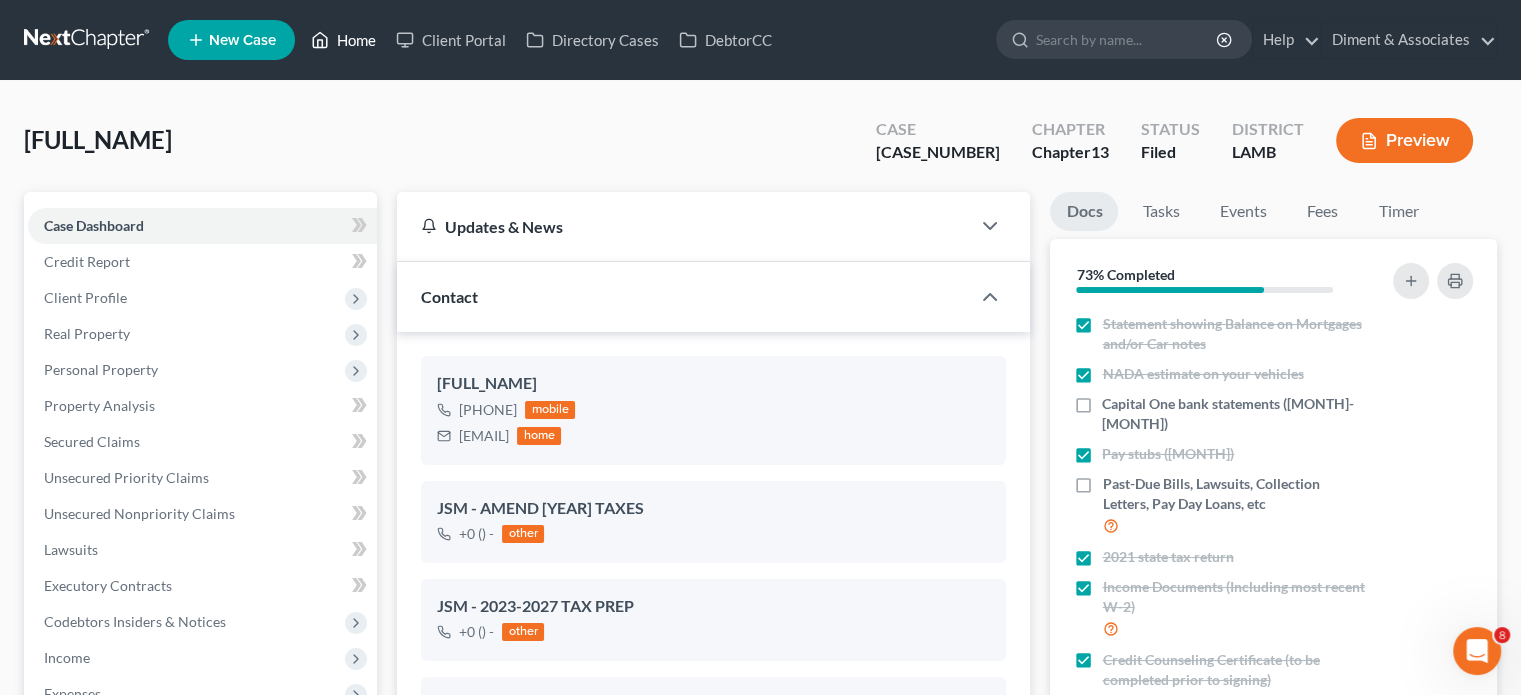 click on "Home" at bounding box center [343, 40] 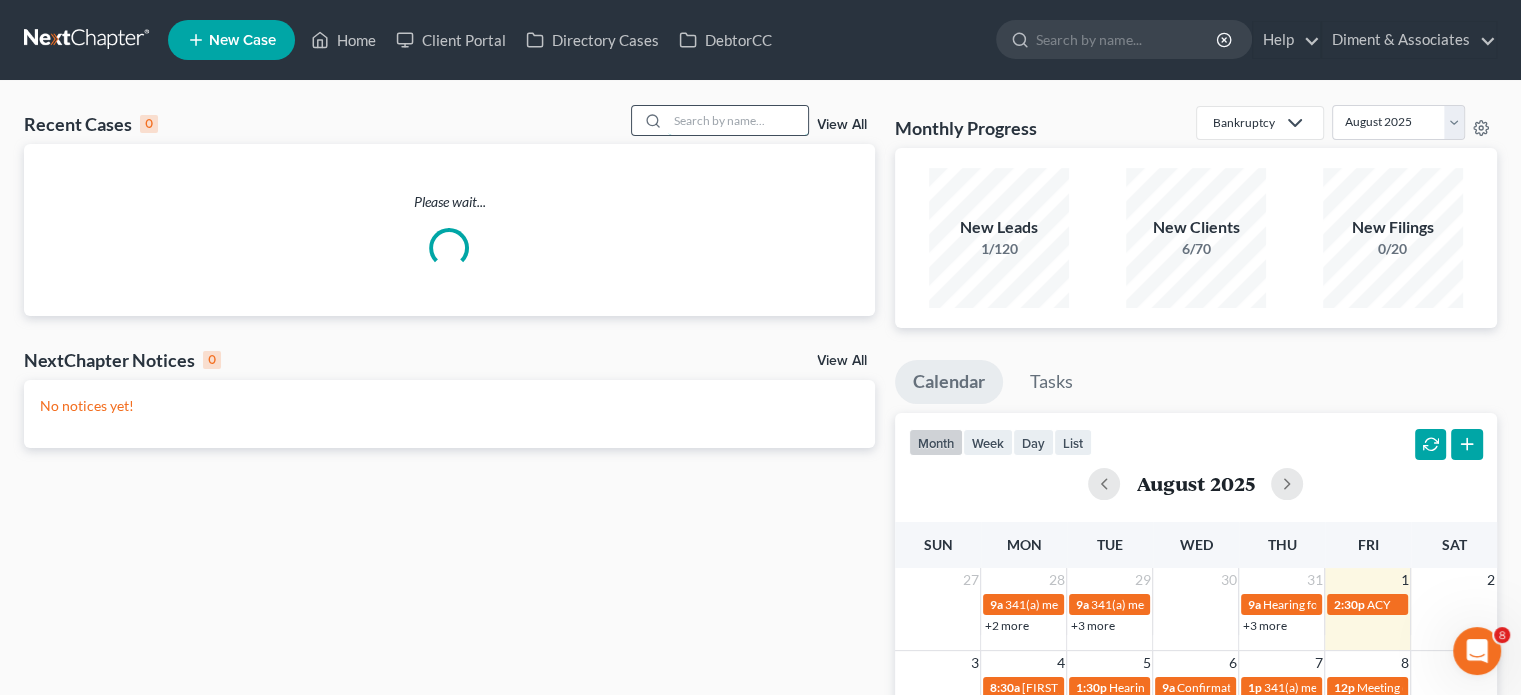 click at bounding box center (738, 120) 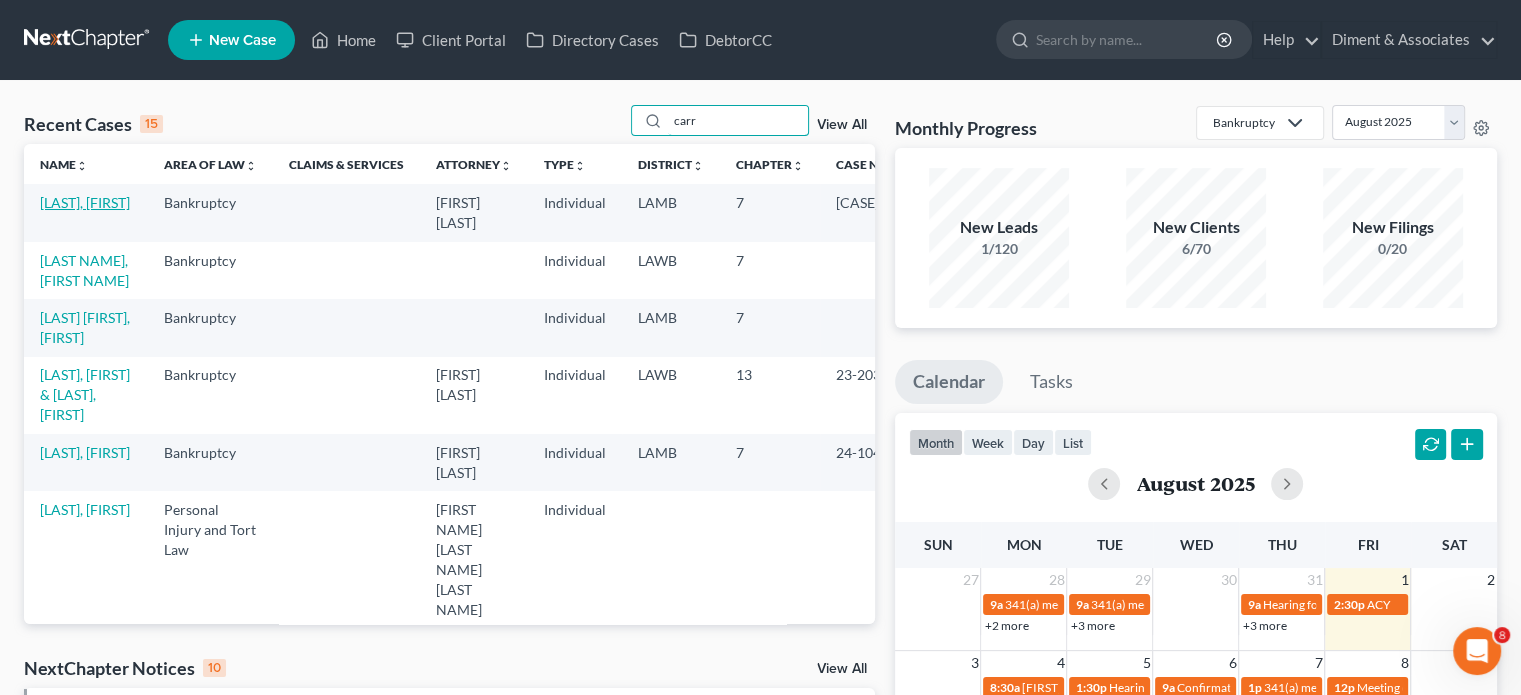 type on "carr" 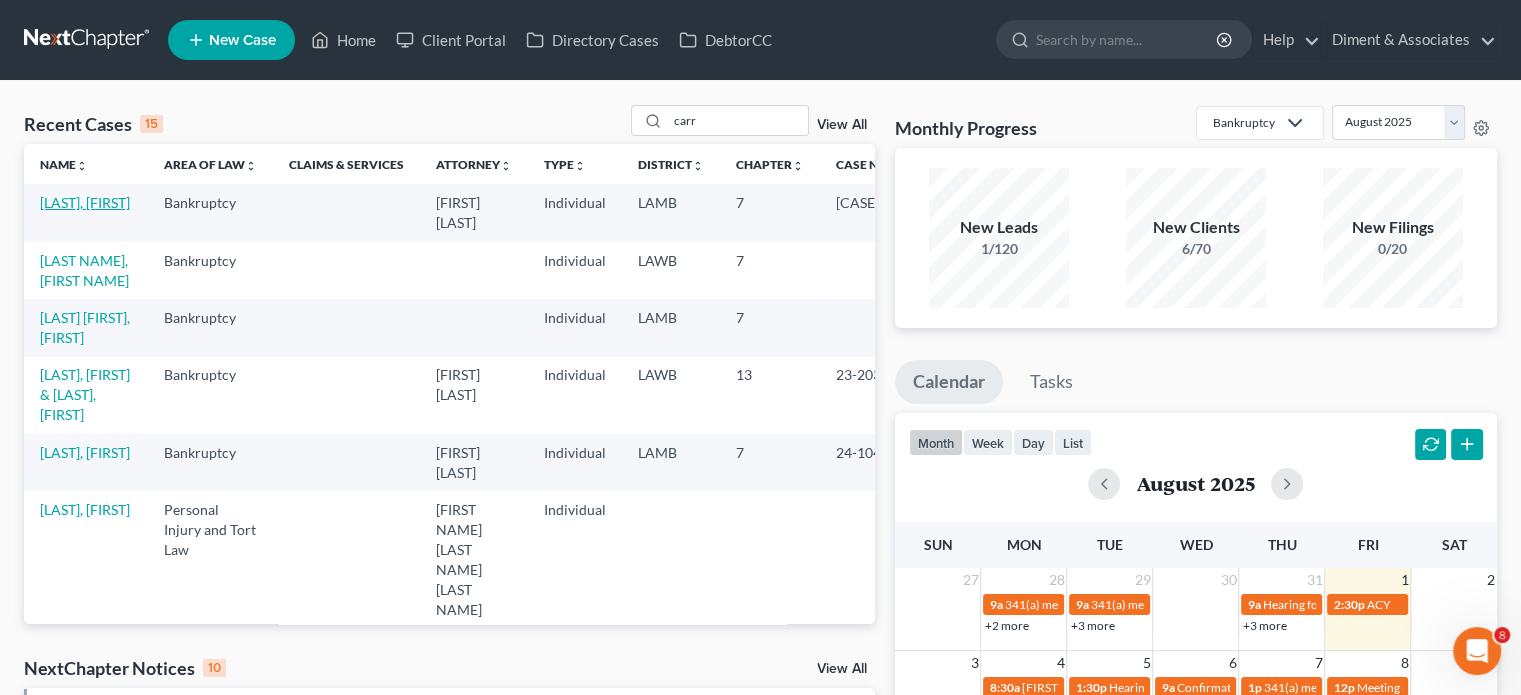 click on "[LAST], [FIRST]" at bounding box center (85, 202) 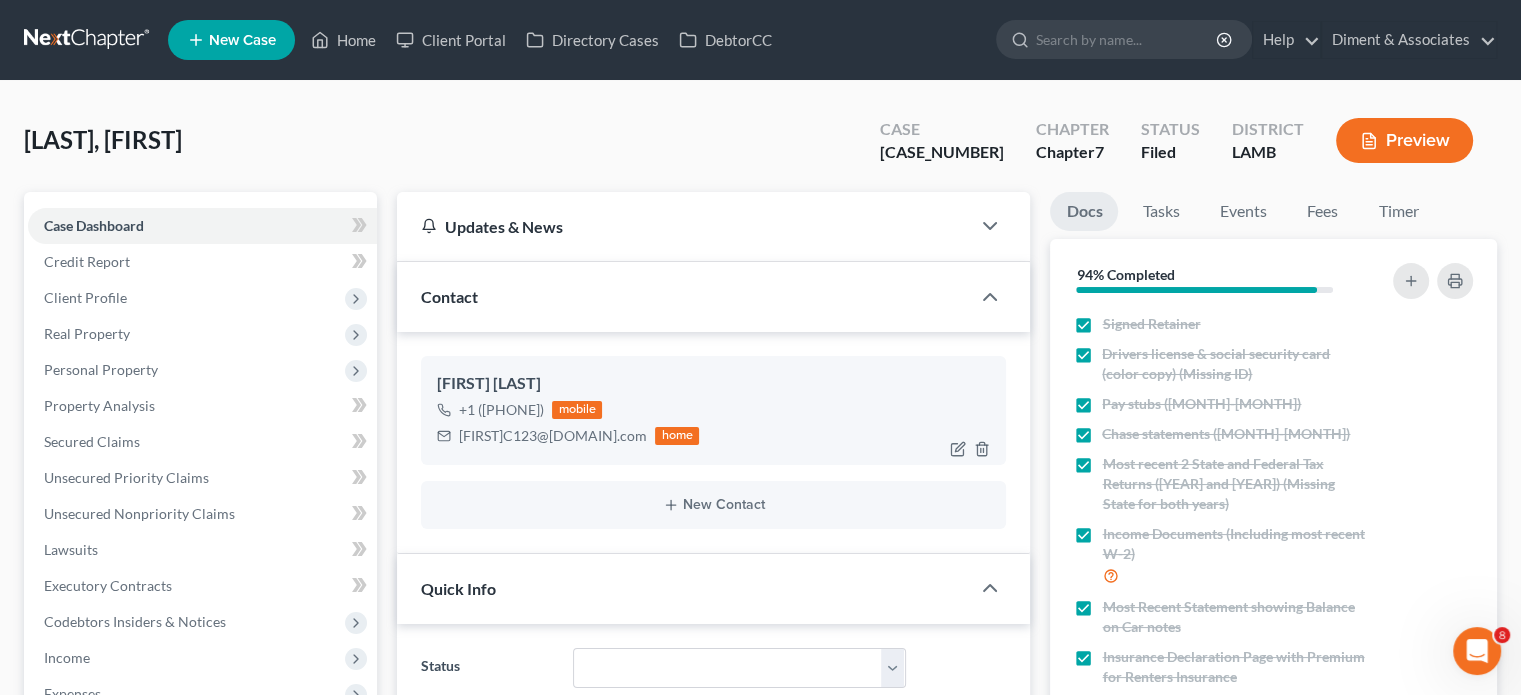 scroll, scrollTop: 259, scrollLeft: 0, axis: vertical 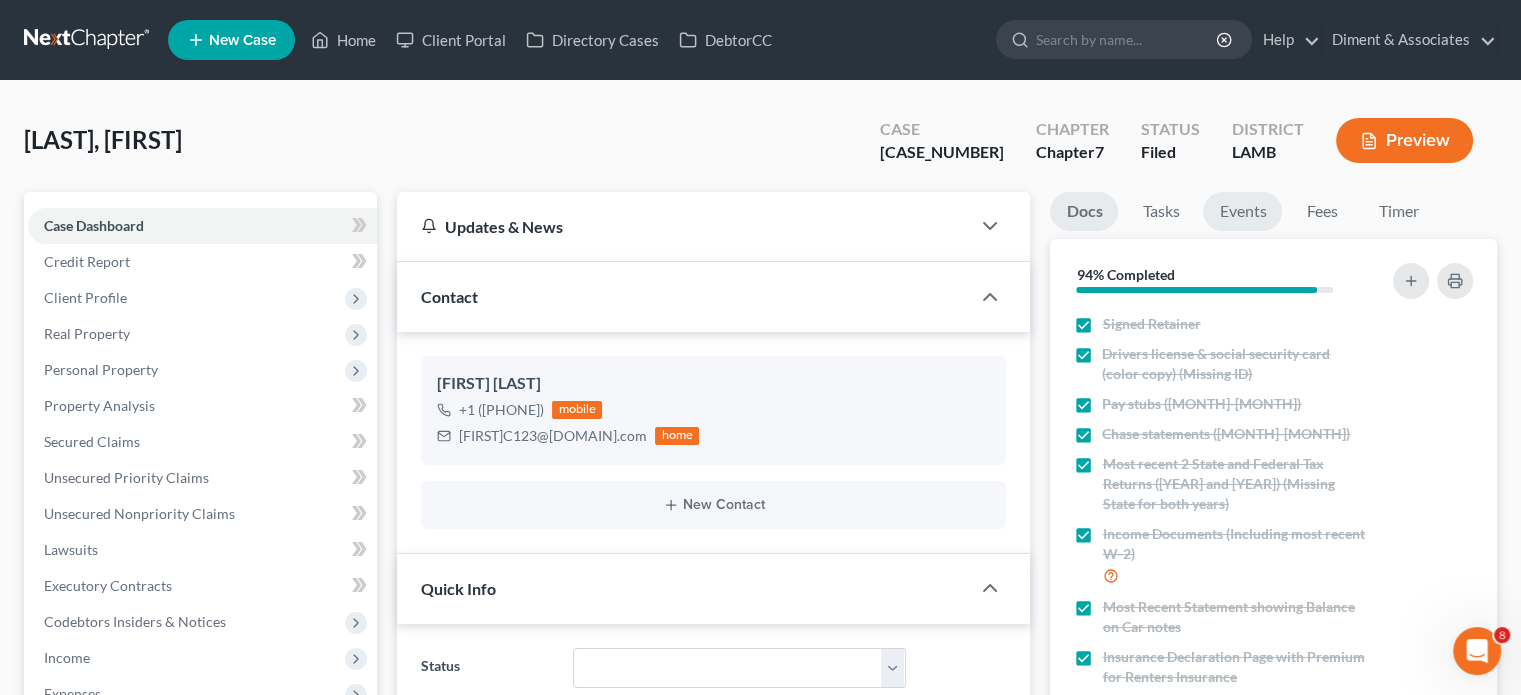 click on "Events" at bounding box center (1242, 211) 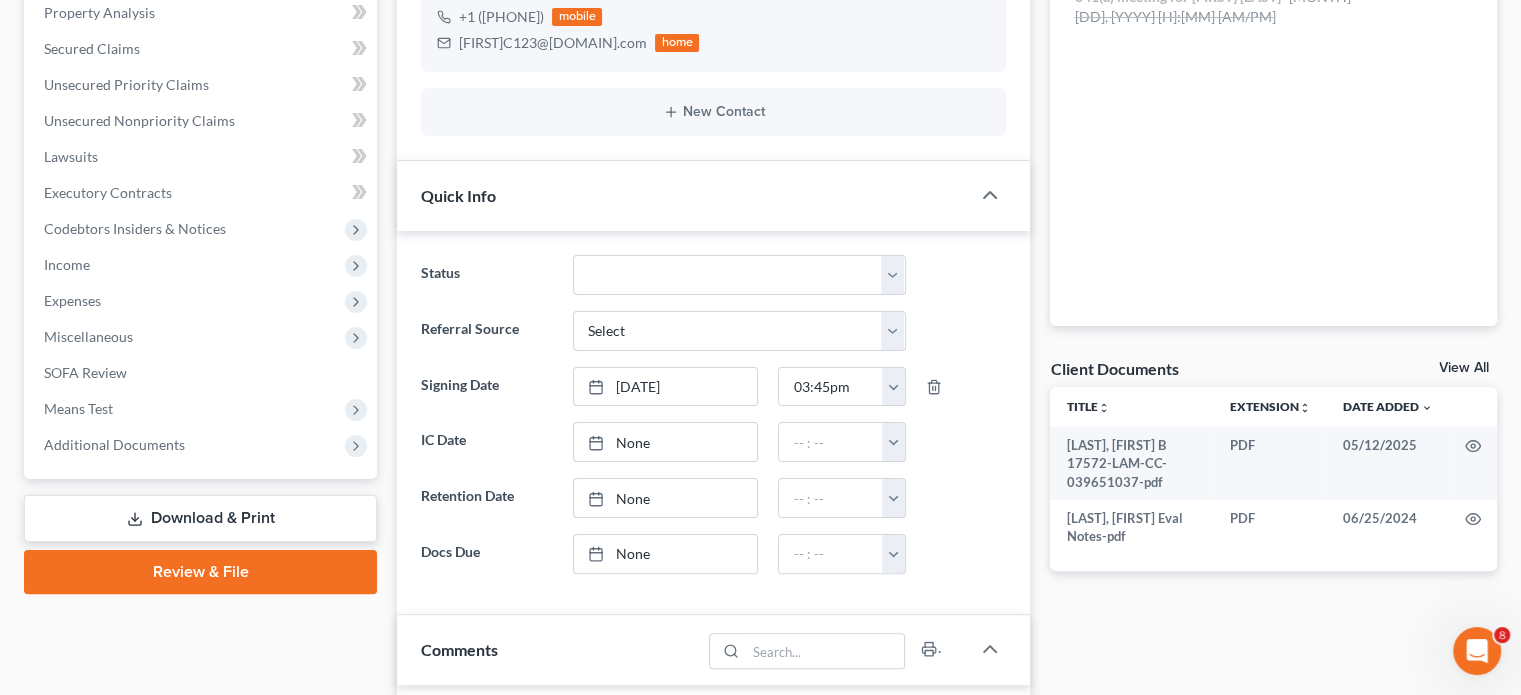 scroll, scrollTop: 400, scrollLeft: 0, axis: vertical 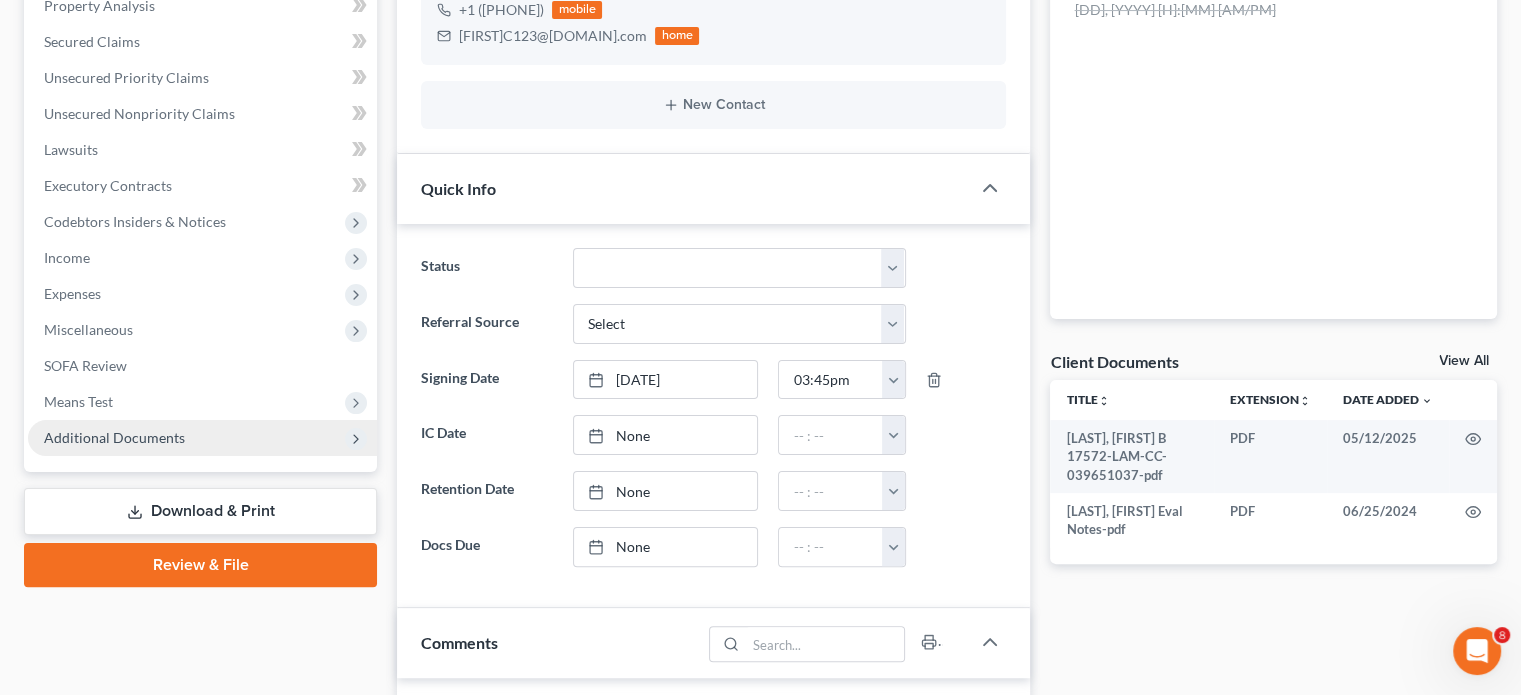click on "Additional Documents" at bounding box center (114, 437) 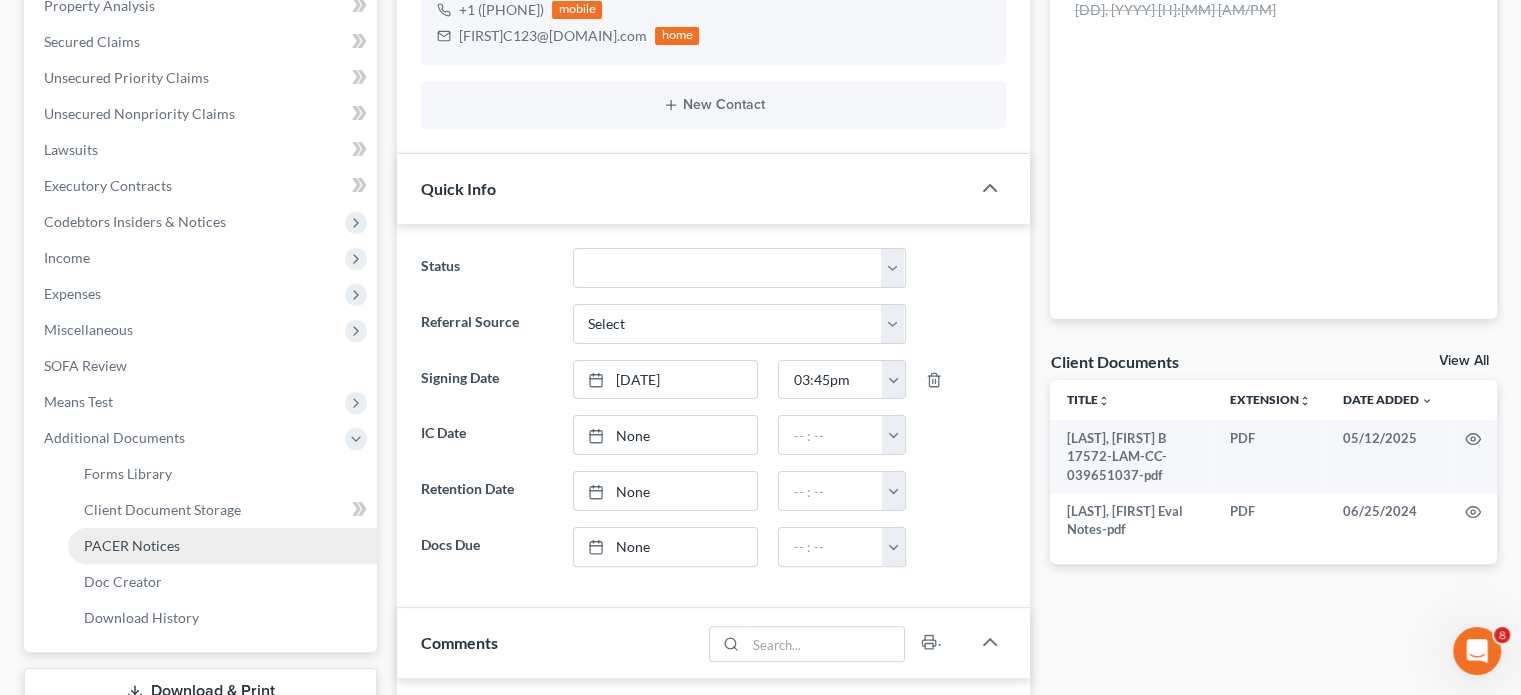 click on "PACER Notices" at bounding box center (222, 546) 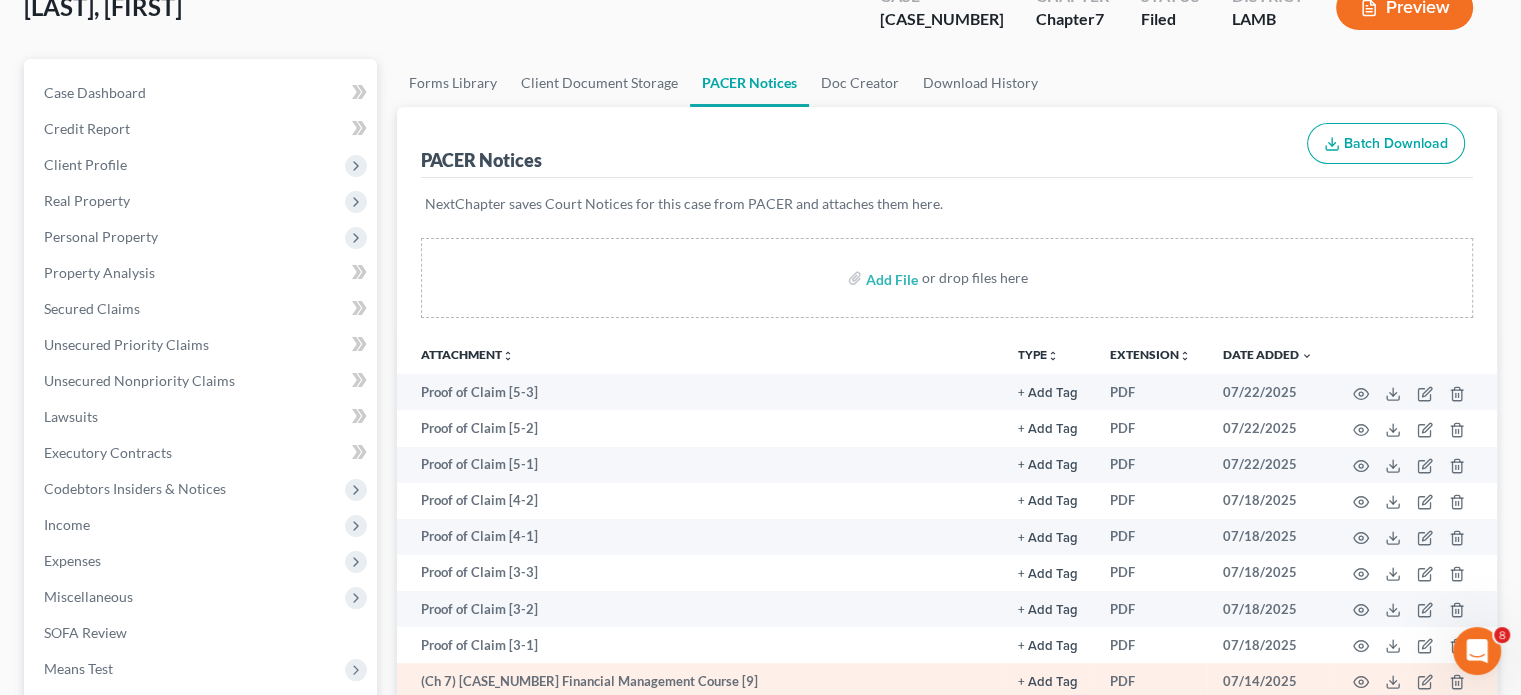 scroll, scrollTop: 100, scrollLeft: 0, axis: vertical 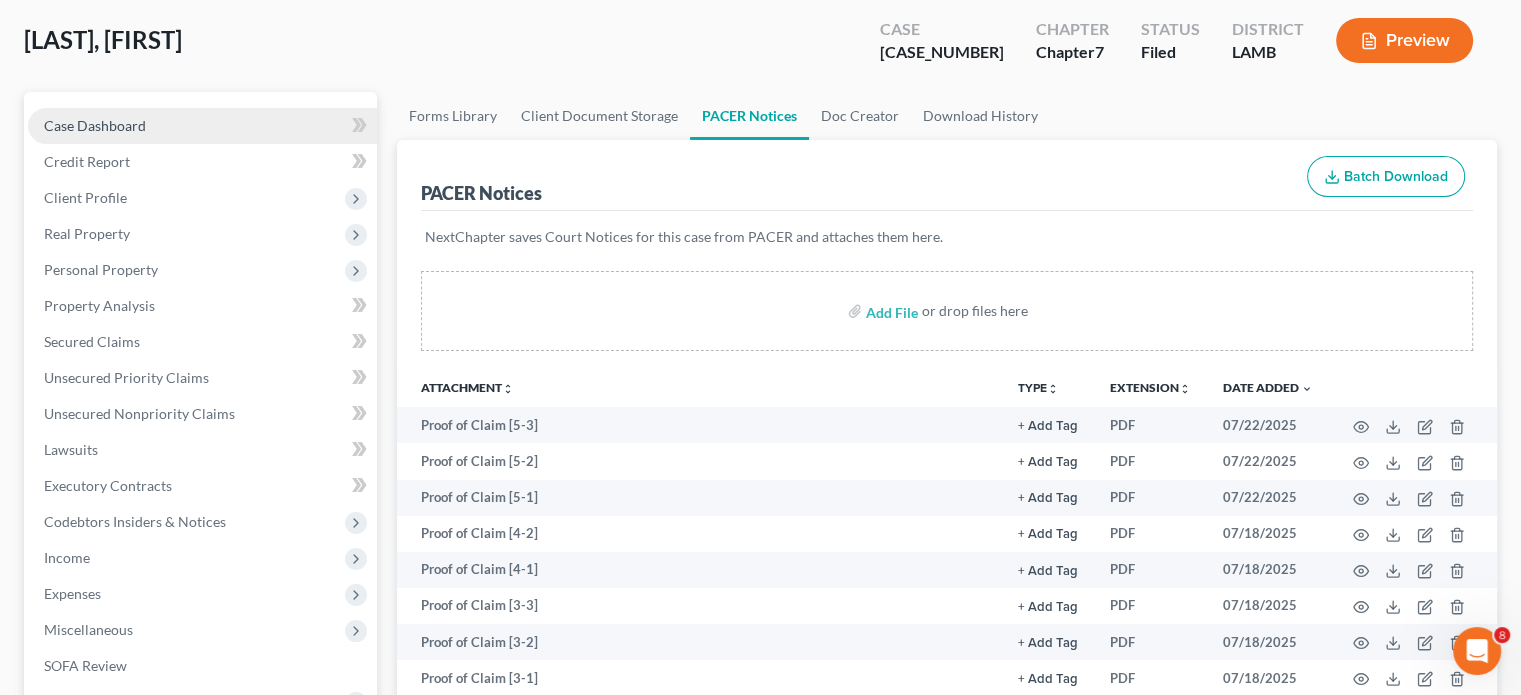 click on "Case Dashboard" at bounding box center [202, 126] 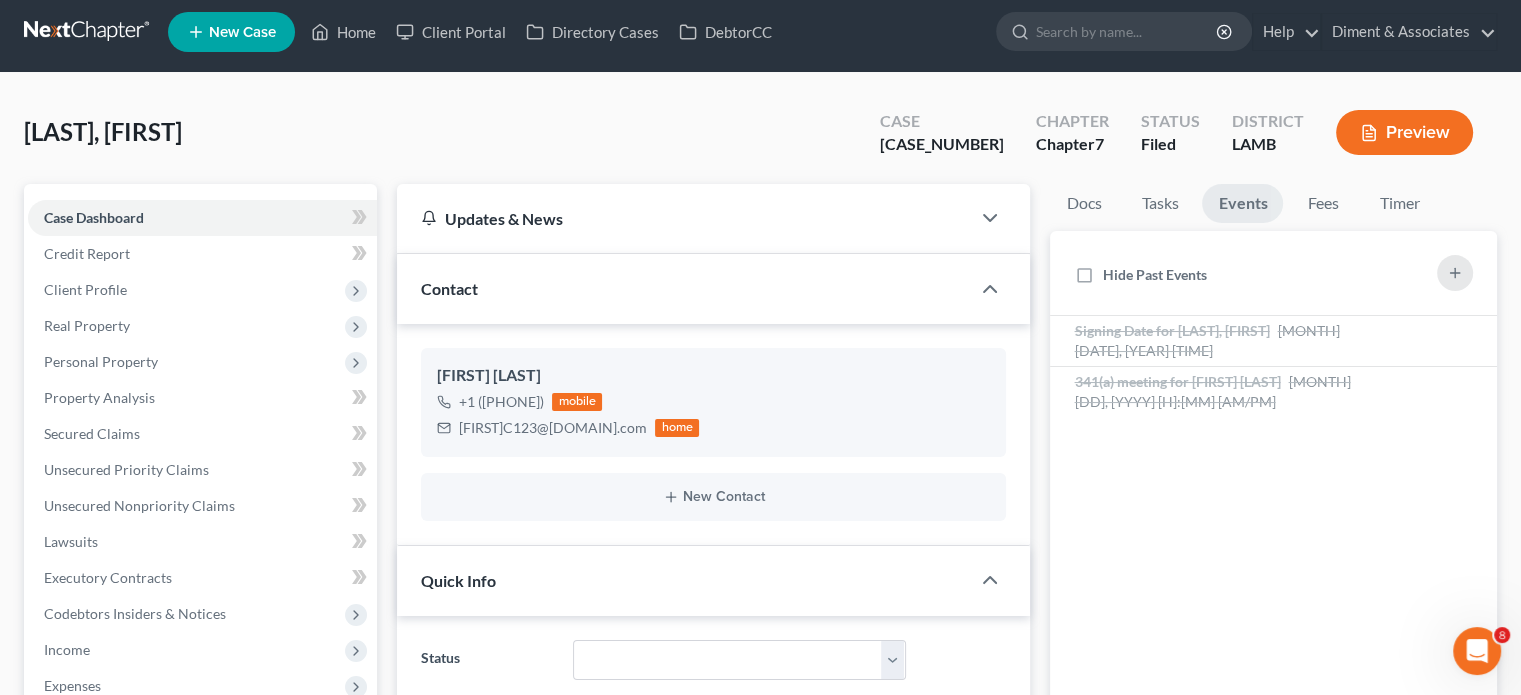scroll, scrollTop: 0, scrollLeft: 0, axis: both 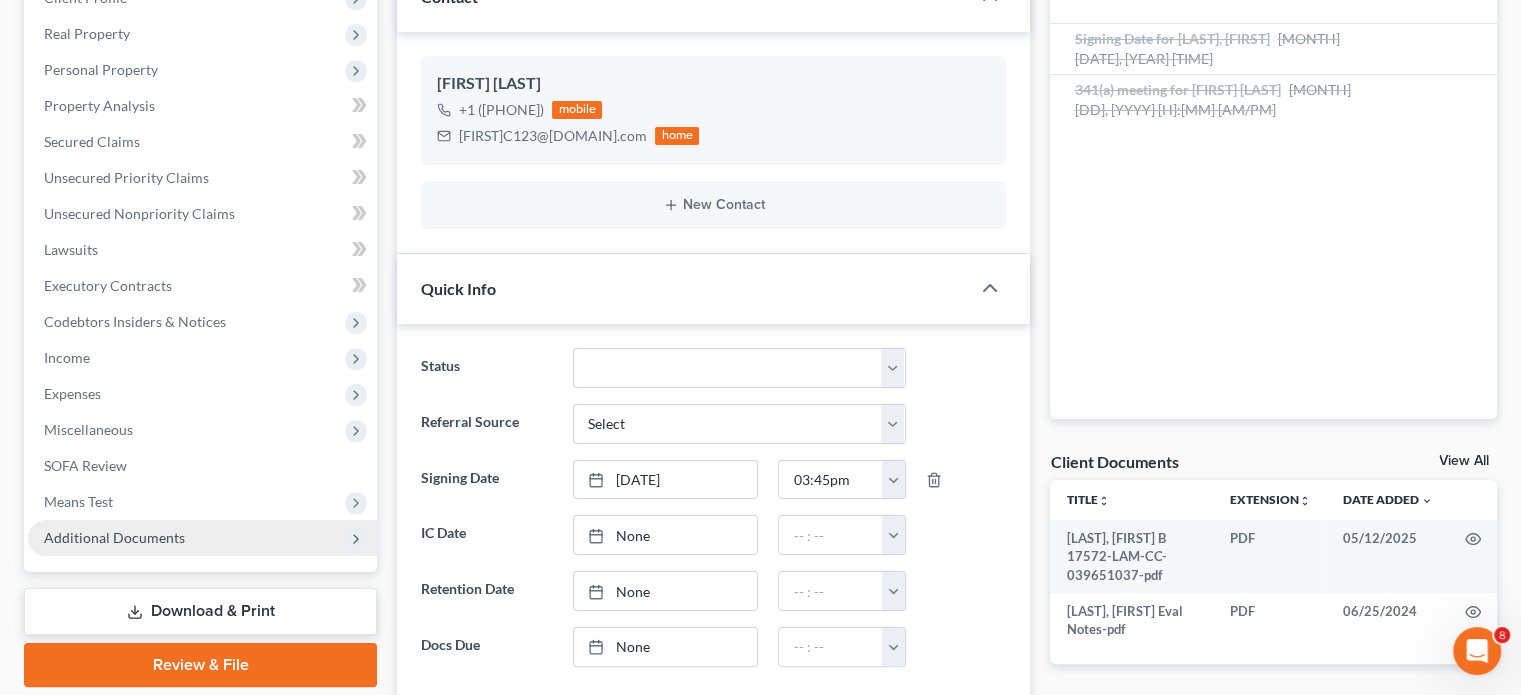 drag, startPoint x: 96, startPoint y: 543, endPoint x: 121, endPoint y: 543, distance: 25 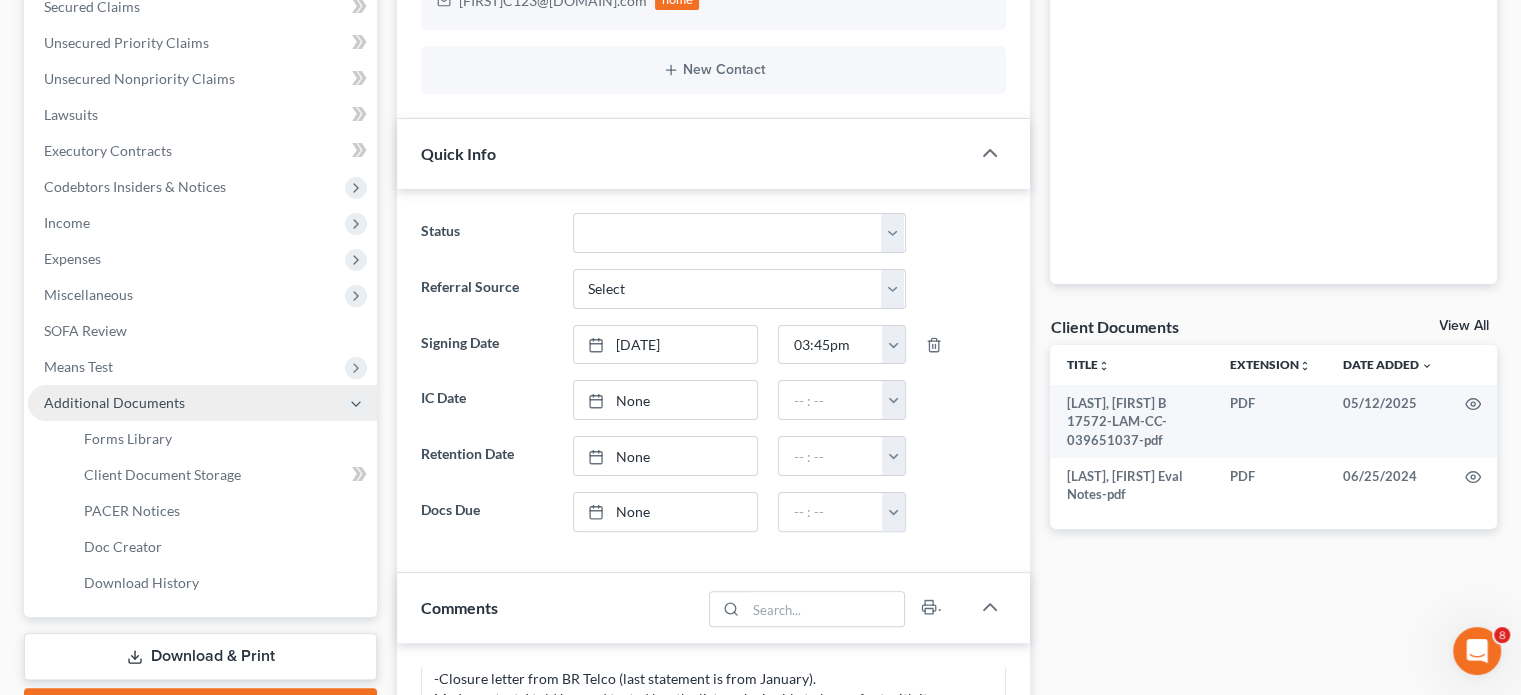 scroll, scrollTop: 500, scrollLeft: 0, axis: vertical 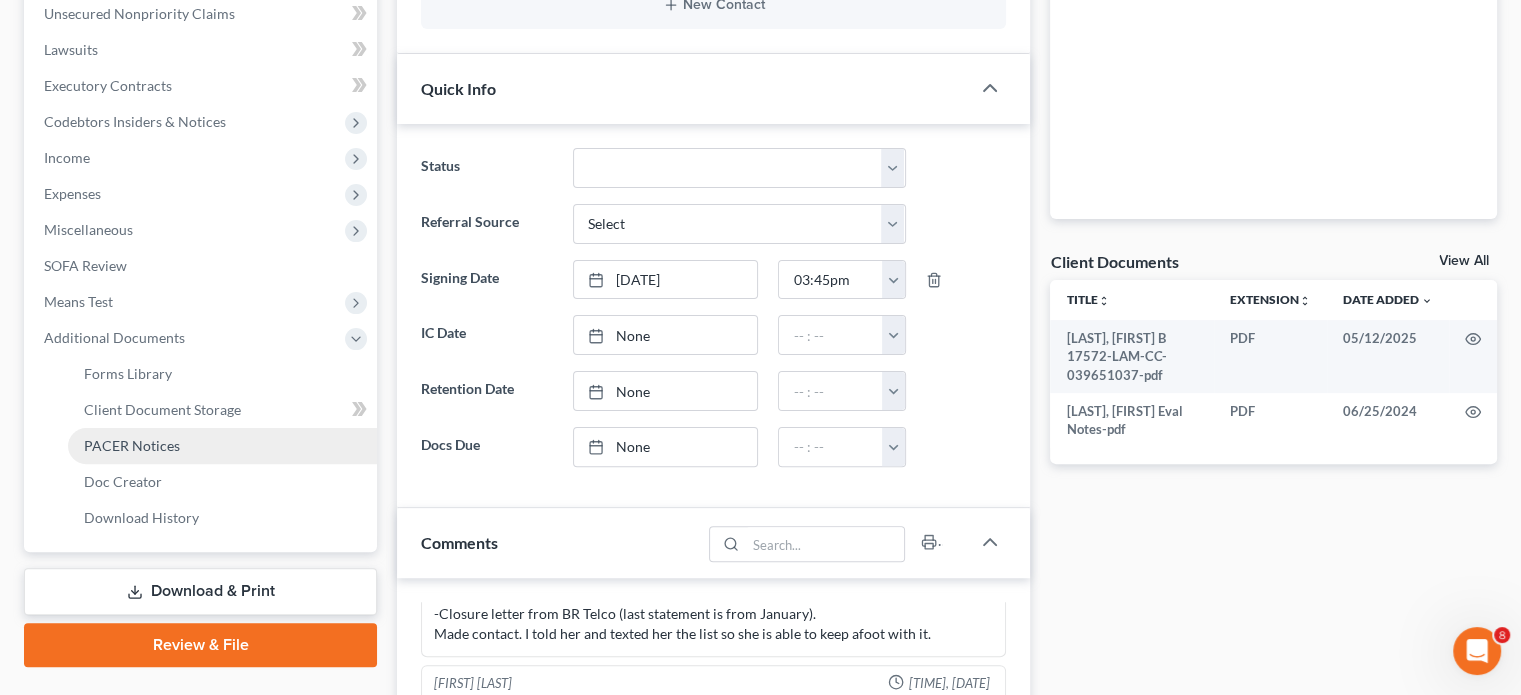 click on "PACER Notices" at bounding box center (222, 446) 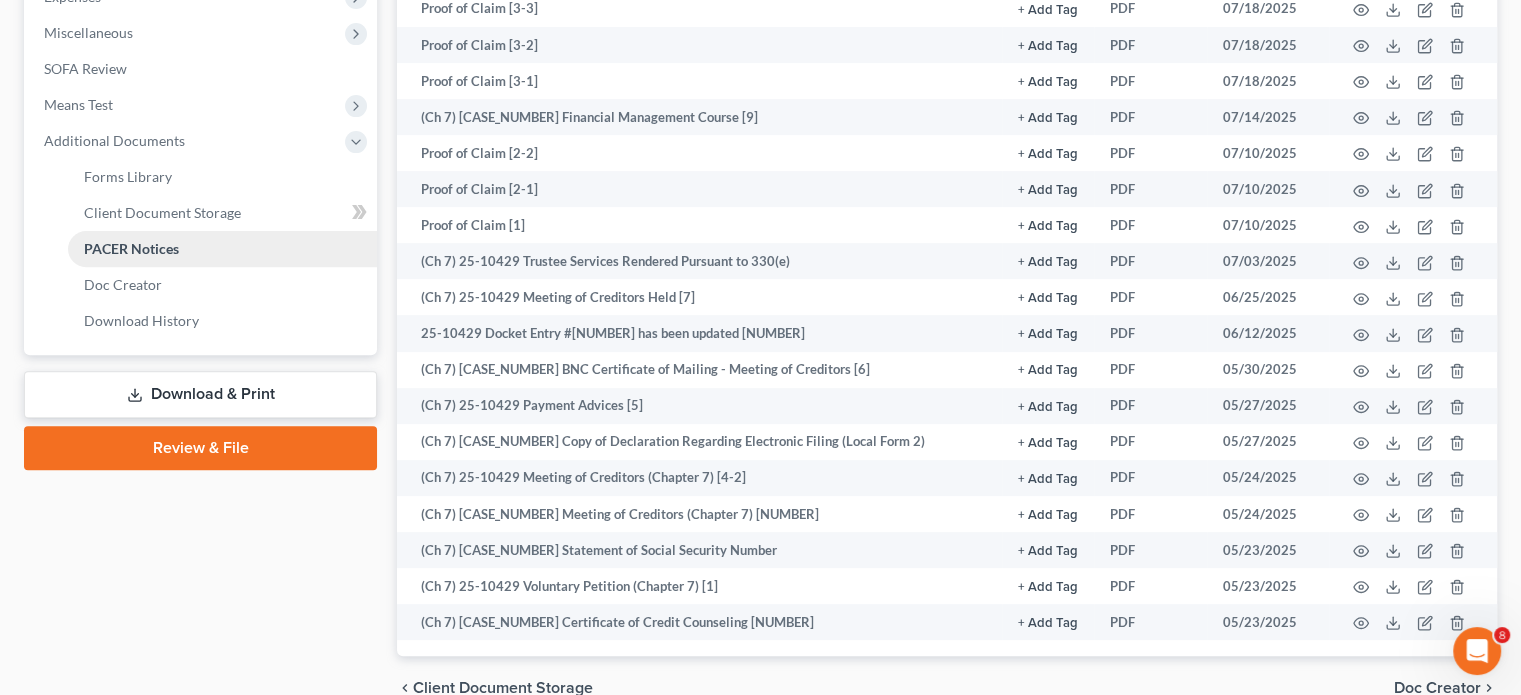 scroll, scrollTop: 700, scrollLeft: 0, axis: vertical 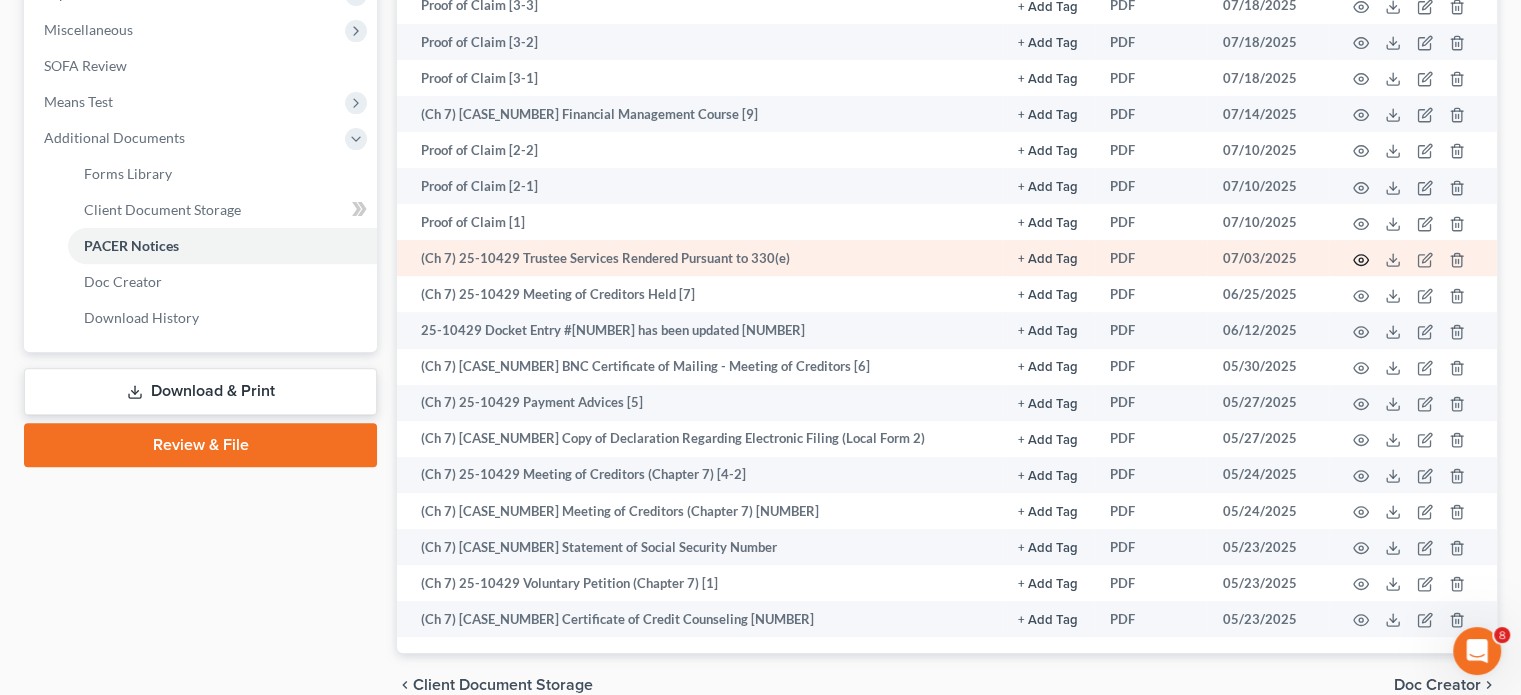 click 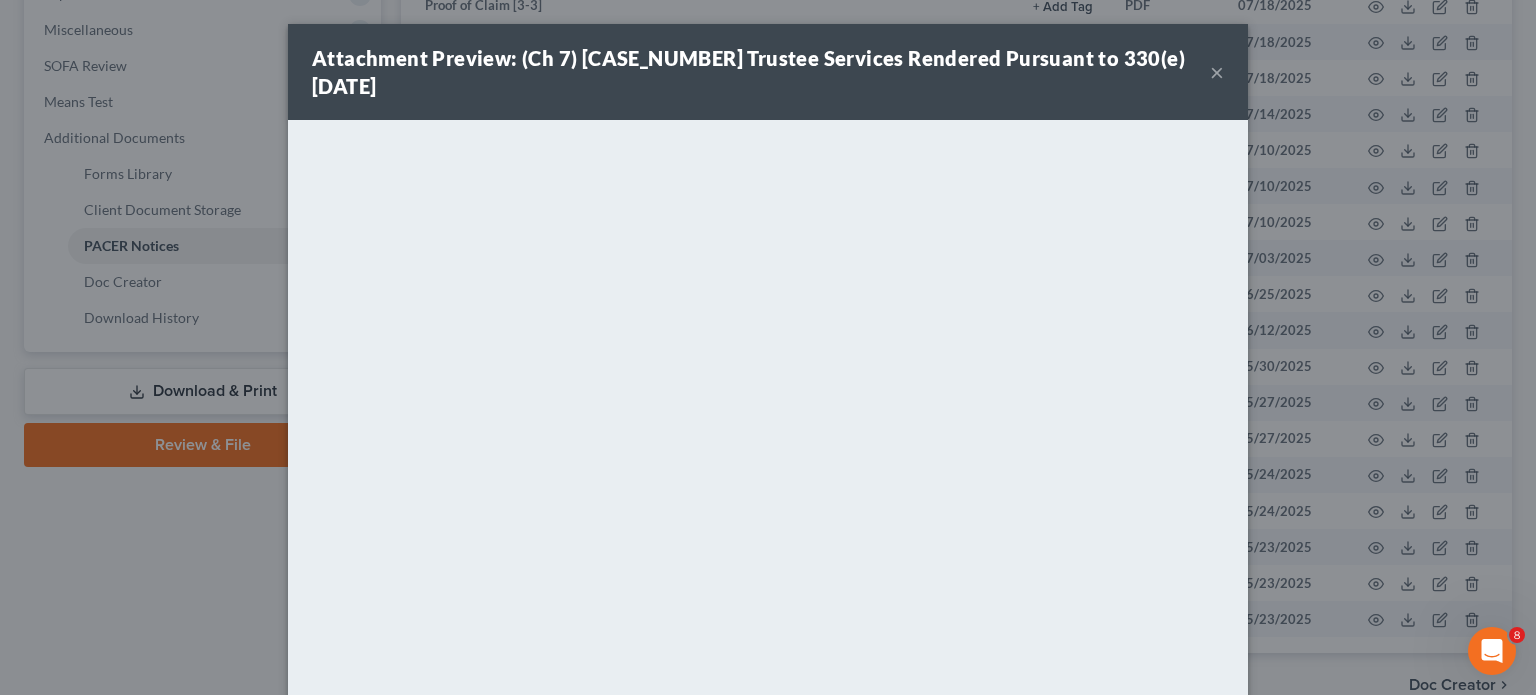 click on "×" at bounding box center [1217, 72] 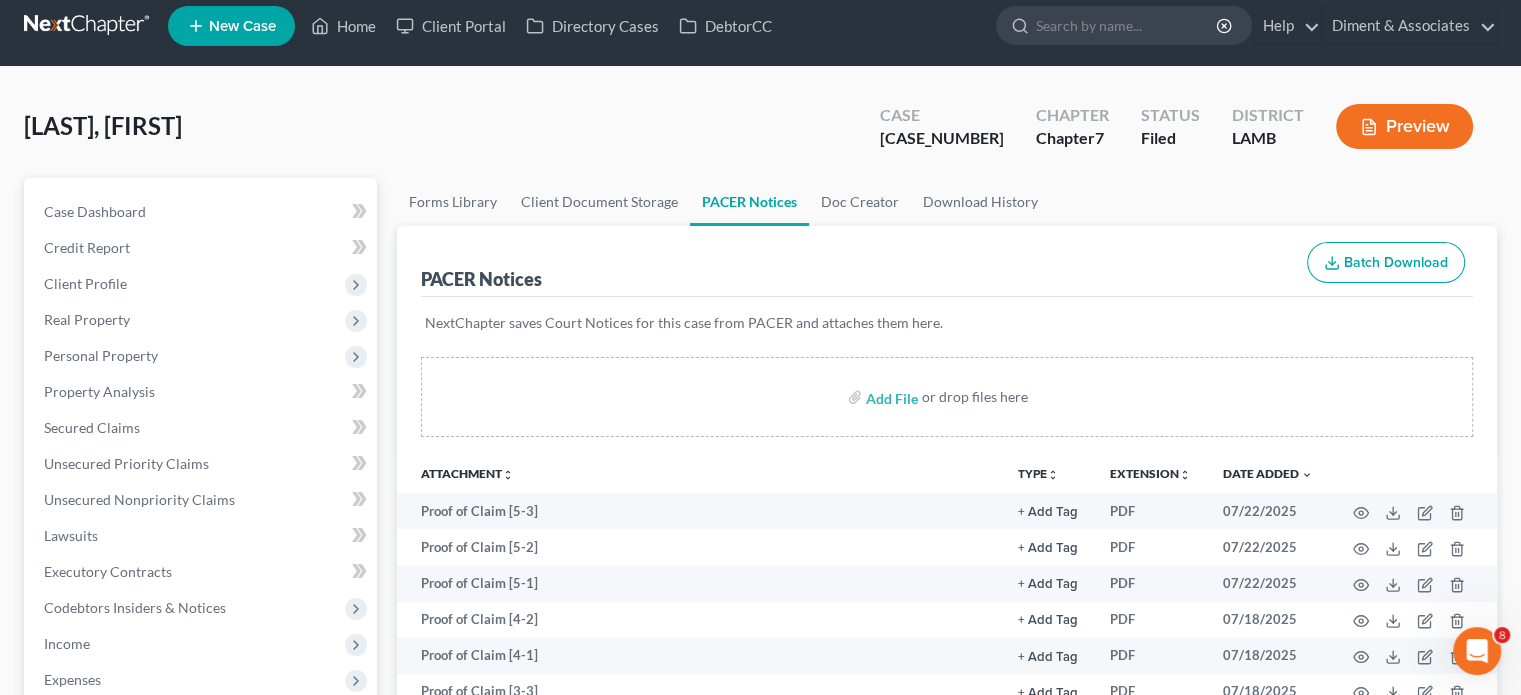 scroll, scrollTop: 0, scrollLeft: 0, axis: both 